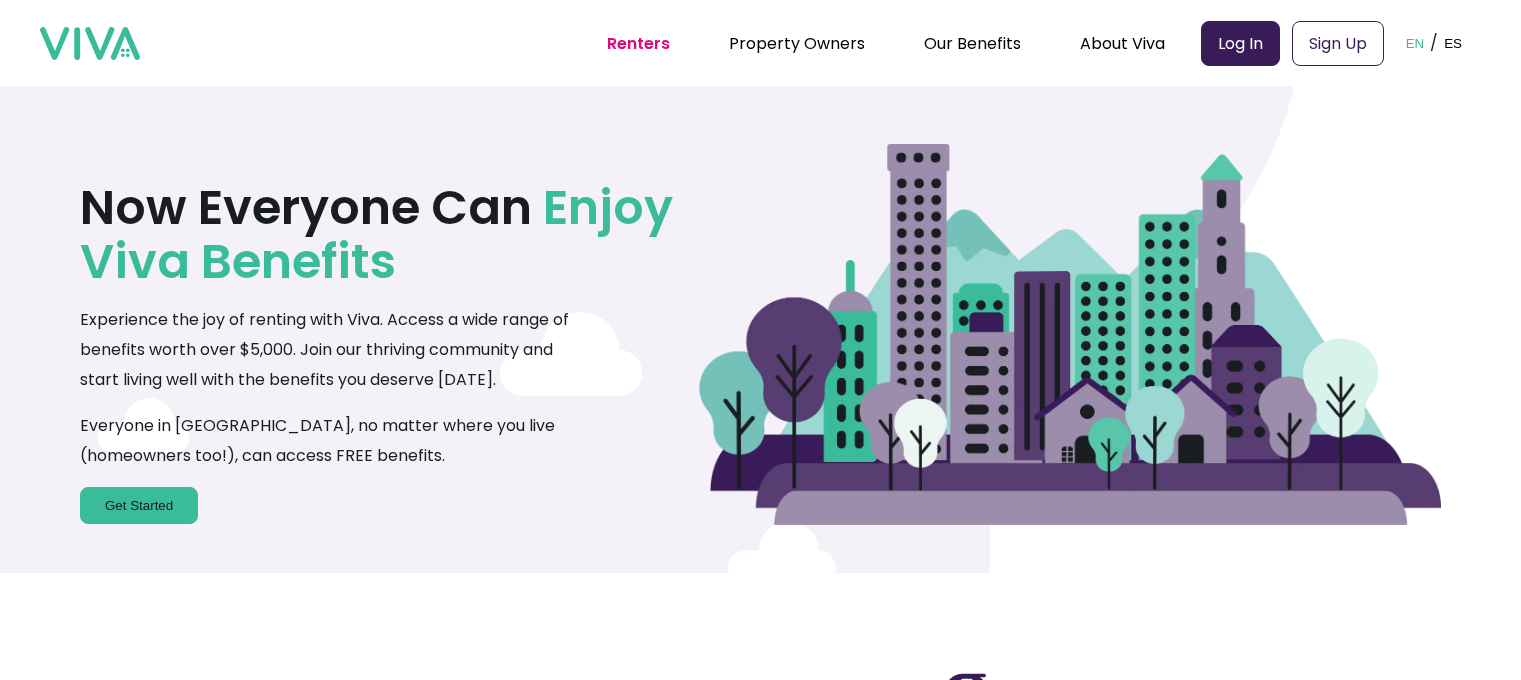 scroll, scrollTop: 0, scrollLeft: 0, axis: both 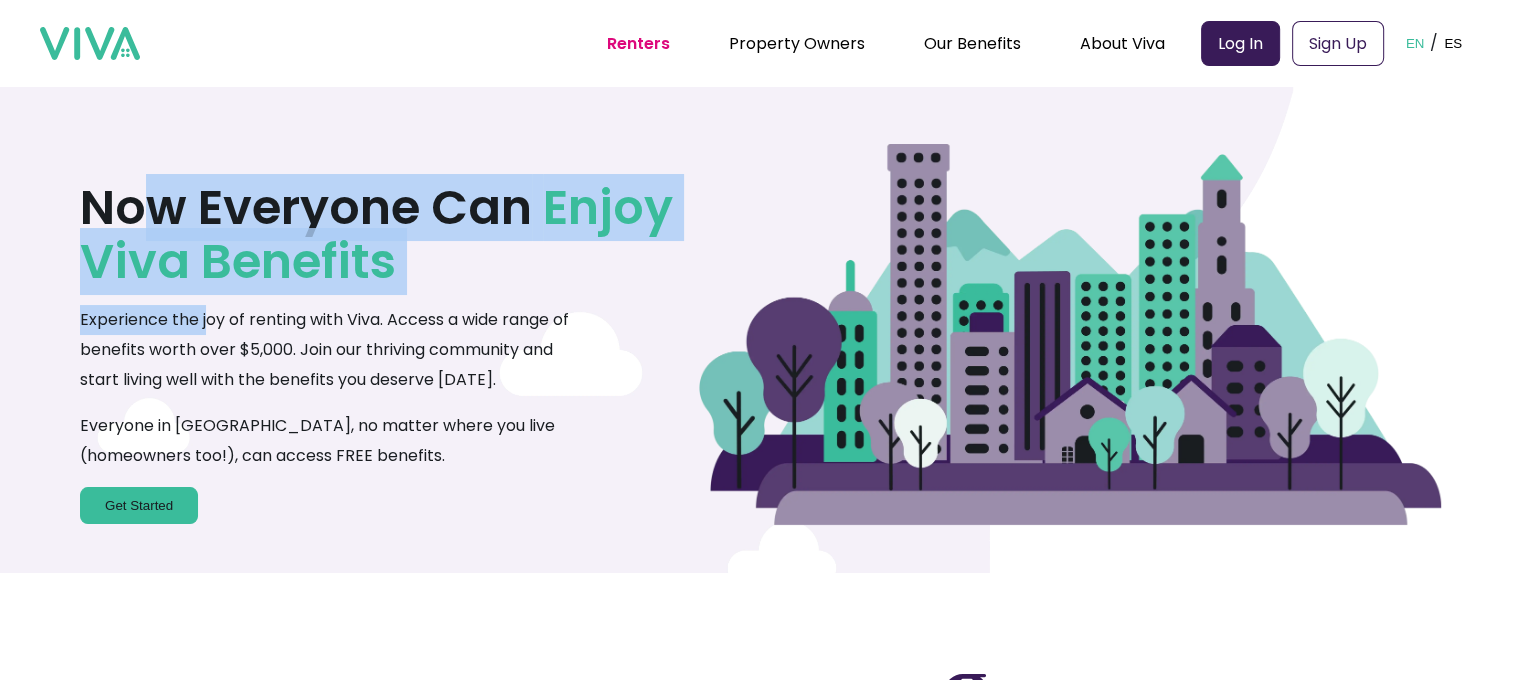 drag, startPoint x: 165, startPoint y: 225, endPoint x: 206, endPoint y: 304, distance: 89.005615 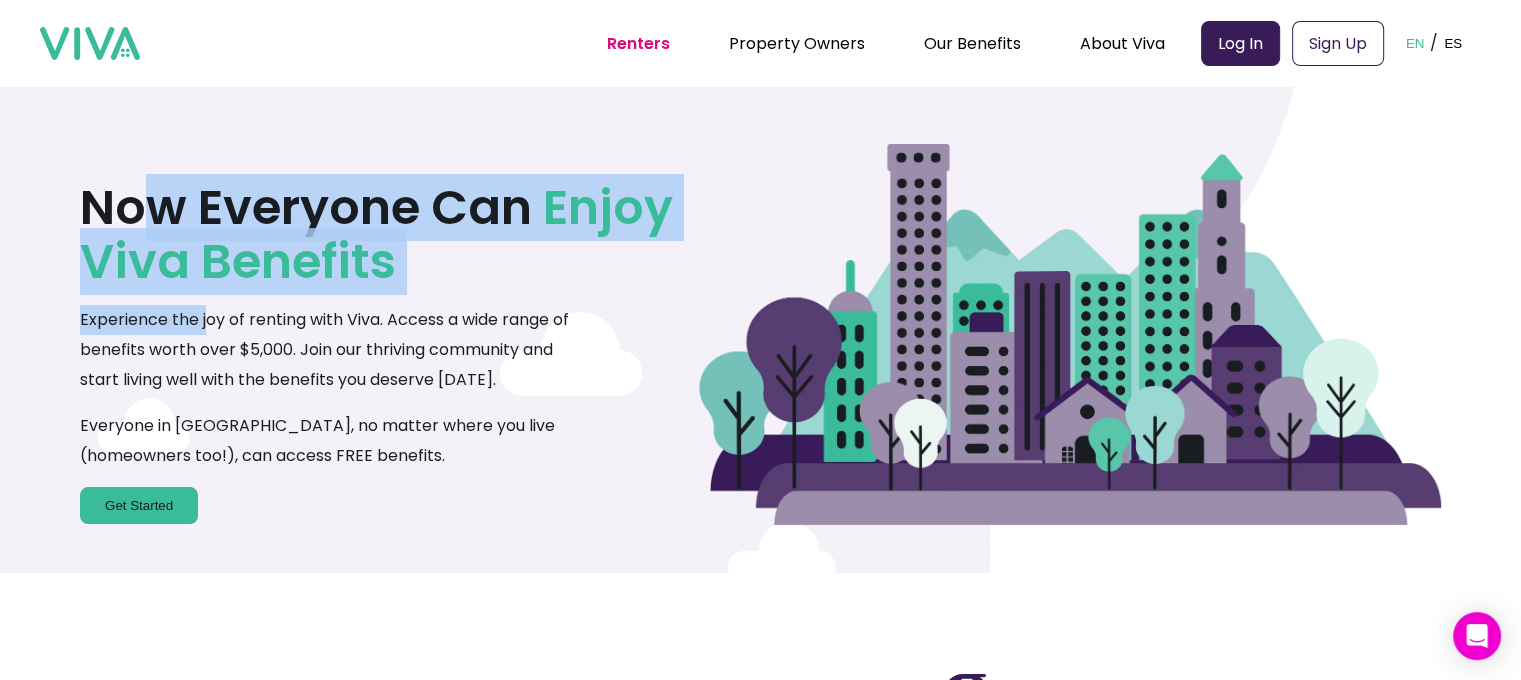 click on "Experience the joy of renting with Viva. Access a wide range of benefits worth over $5,000. Join our thriving community and start living well with the benefits you deserve [DATE]. Everyone in [GEOGRAPHIC_DATA], no matter where you live (homeowners too!), can access FREE benefits." at bounding box center (327, 388) 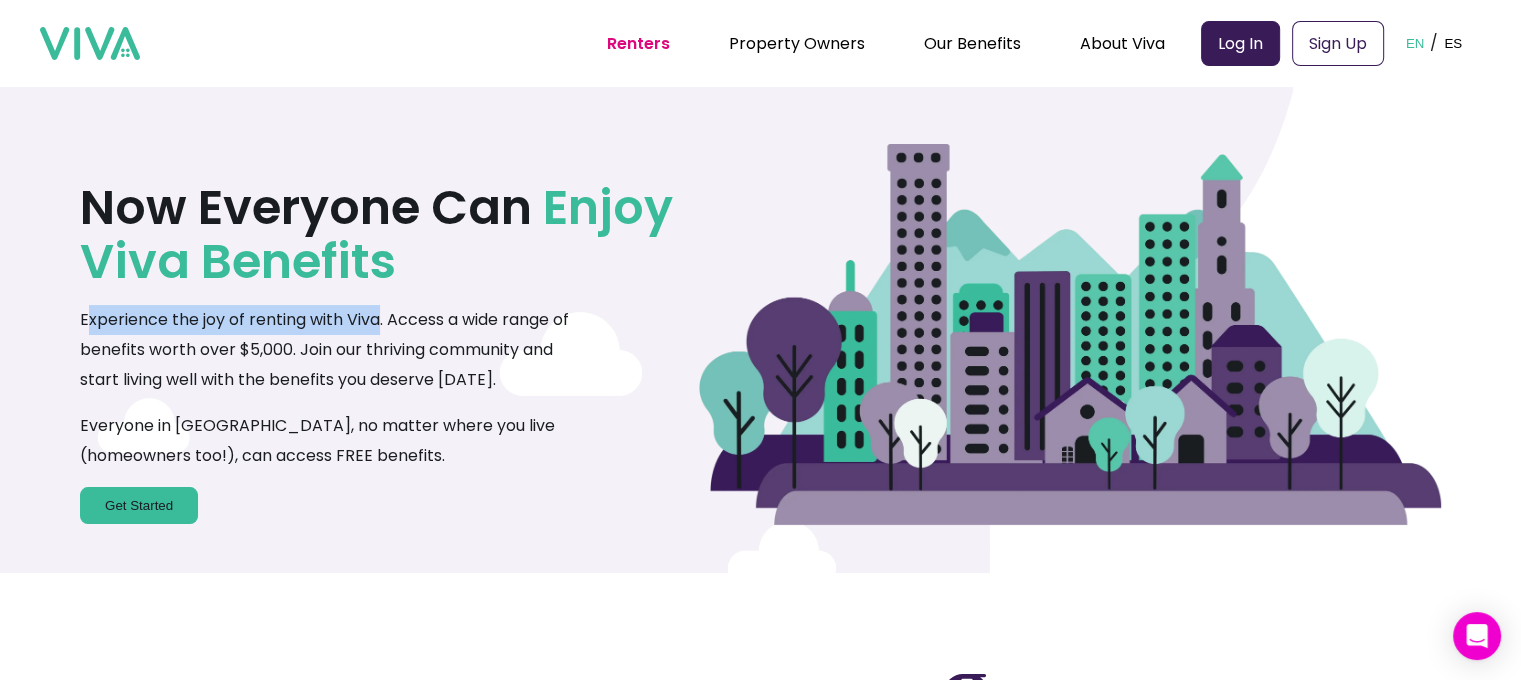 drag, startPoint x: 88, startPoint y: 322, endPoint x: 380, endPoint y: 319, distance: 292.0154 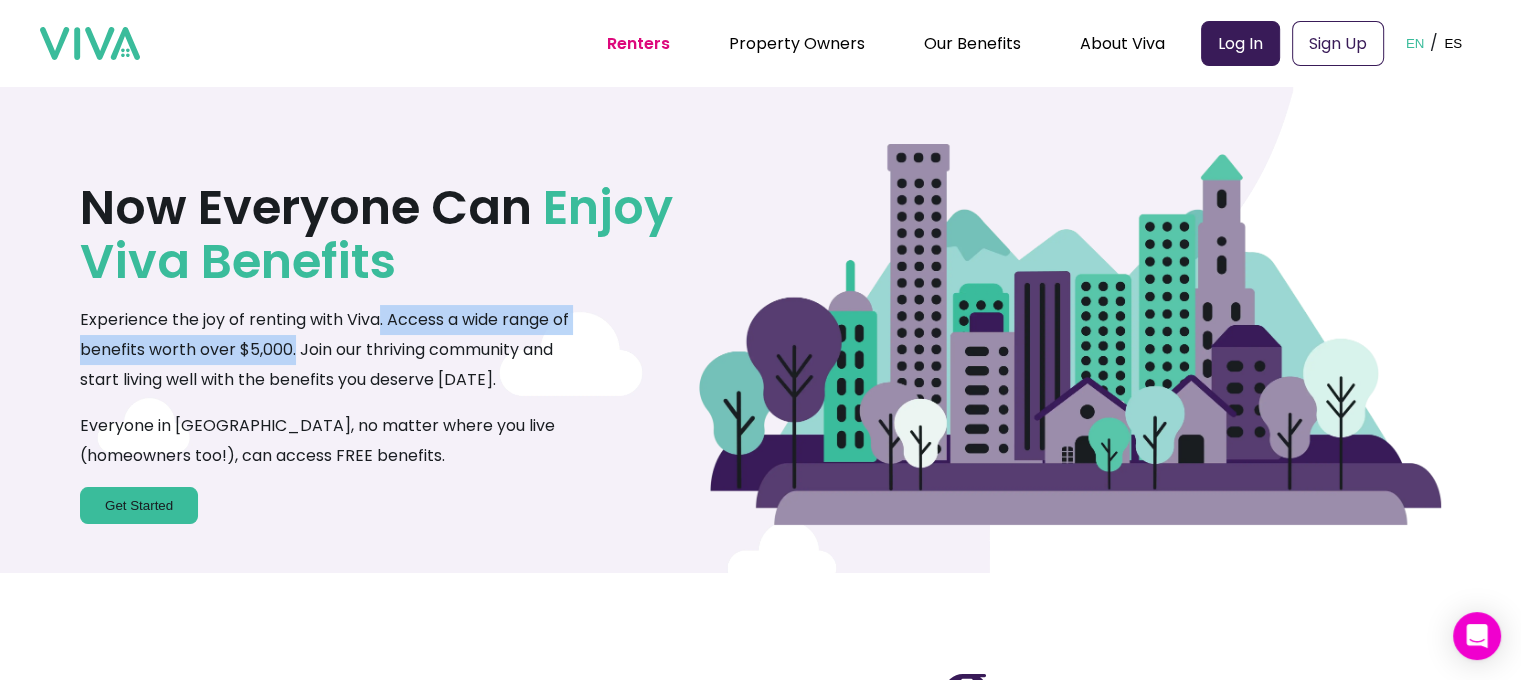 drag, startPoint x: 382, startPoint y: 318, endPoint x: 293, endPoint y: 355, distance: 96.38464 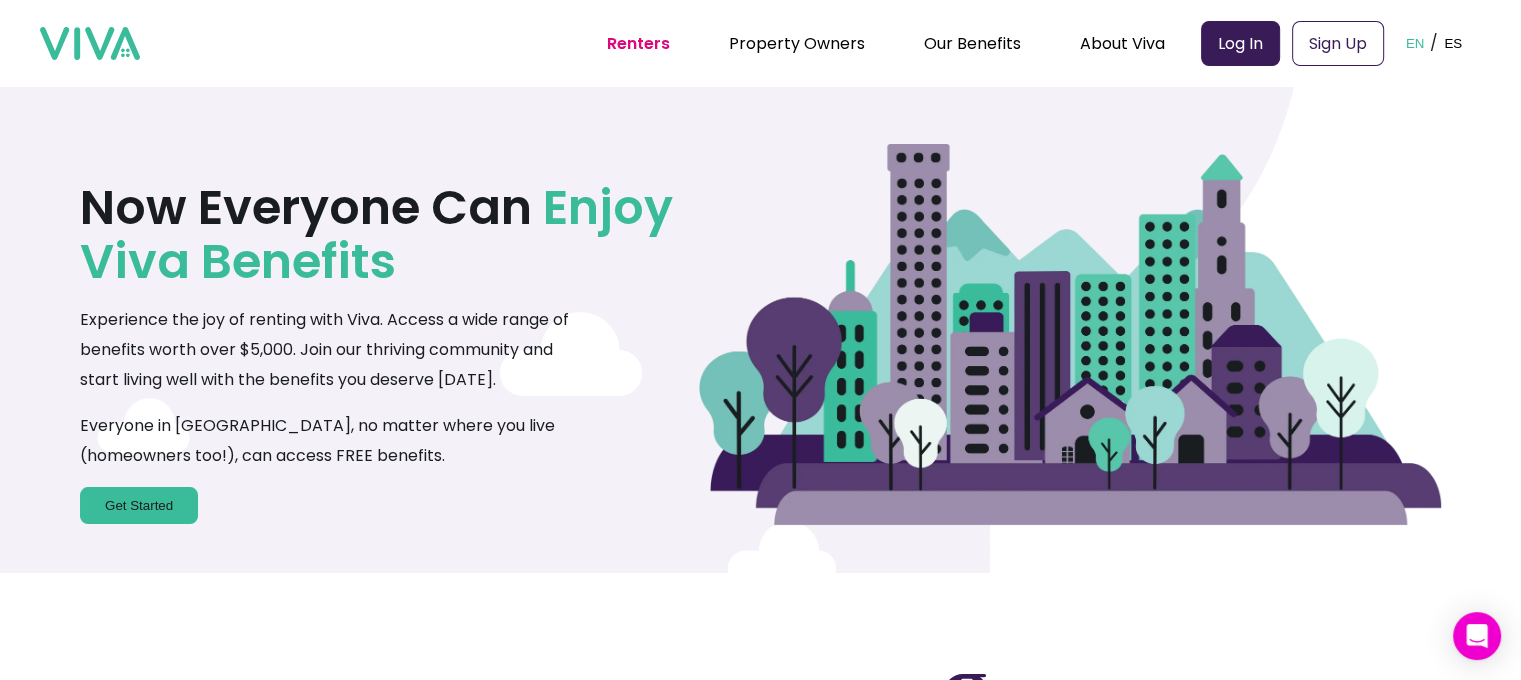 click on "Everyone in [GEOGRAPHIC_DATA], no matter where you live (homeowners too!), can access FREE benefits." at bounding box center (327, 441) 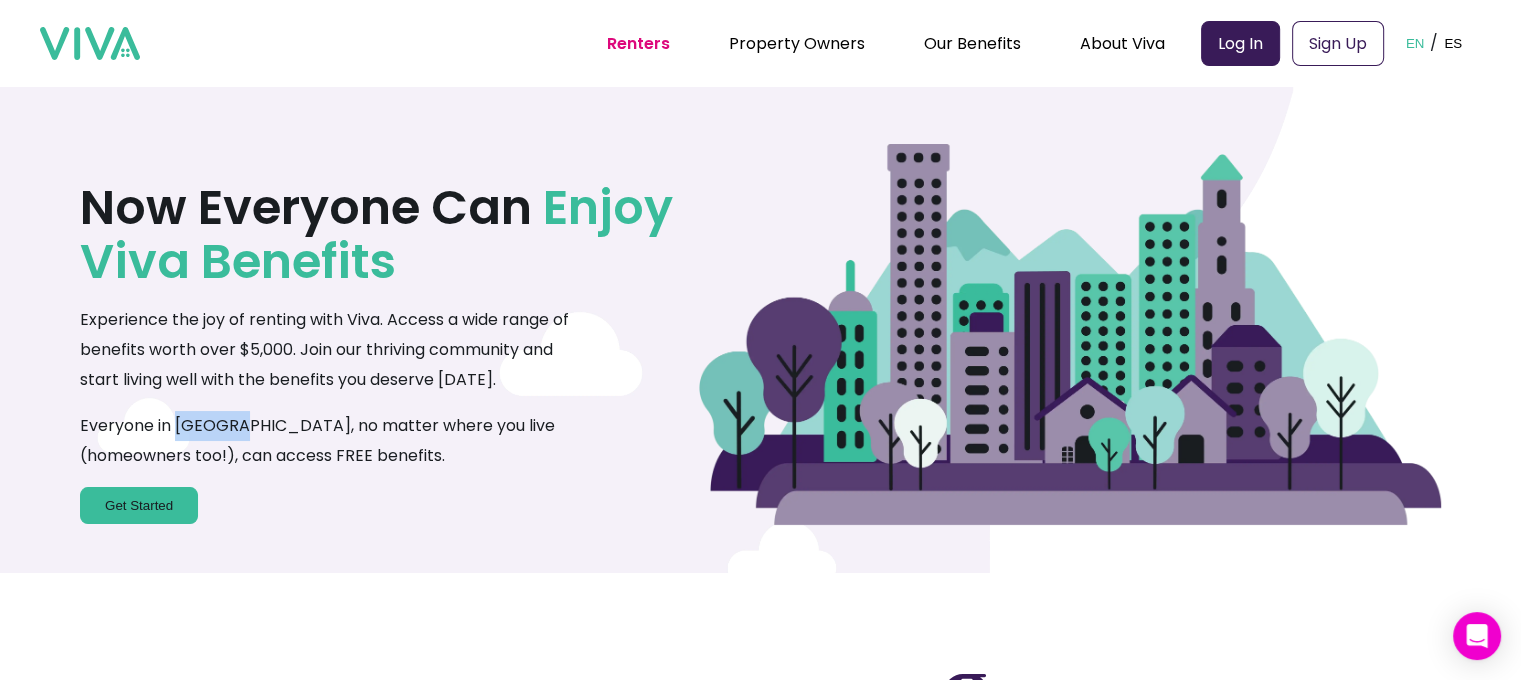 click on "Everyone in [GEOGRAPHIC_DATA], no matter where you live (homeowners too!), can access FREE benefits." at bounding box center (327, 441) 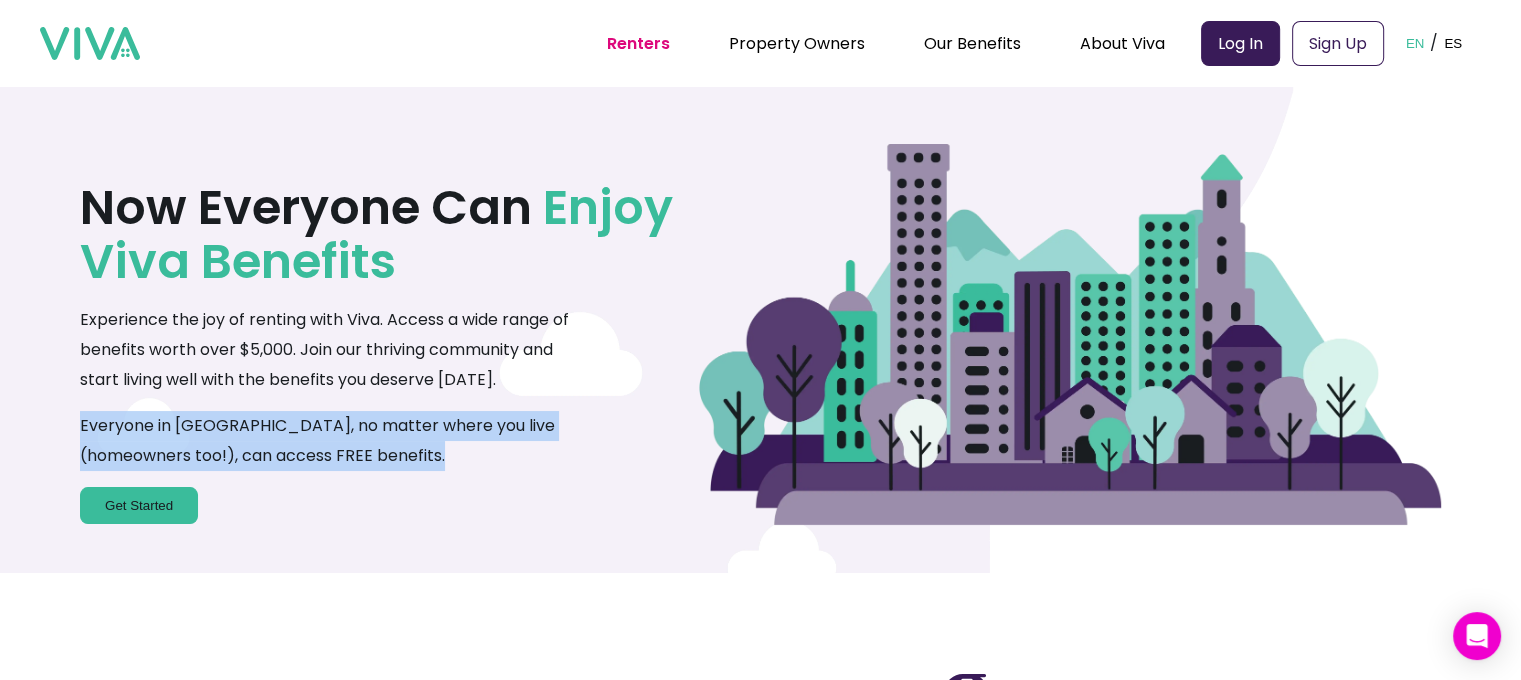 click on "Everyone in [GEOGRAPHIC_DATA], no matter where you live (homeowners too!), can access FREE benefits." at bounding box center (327, 441) 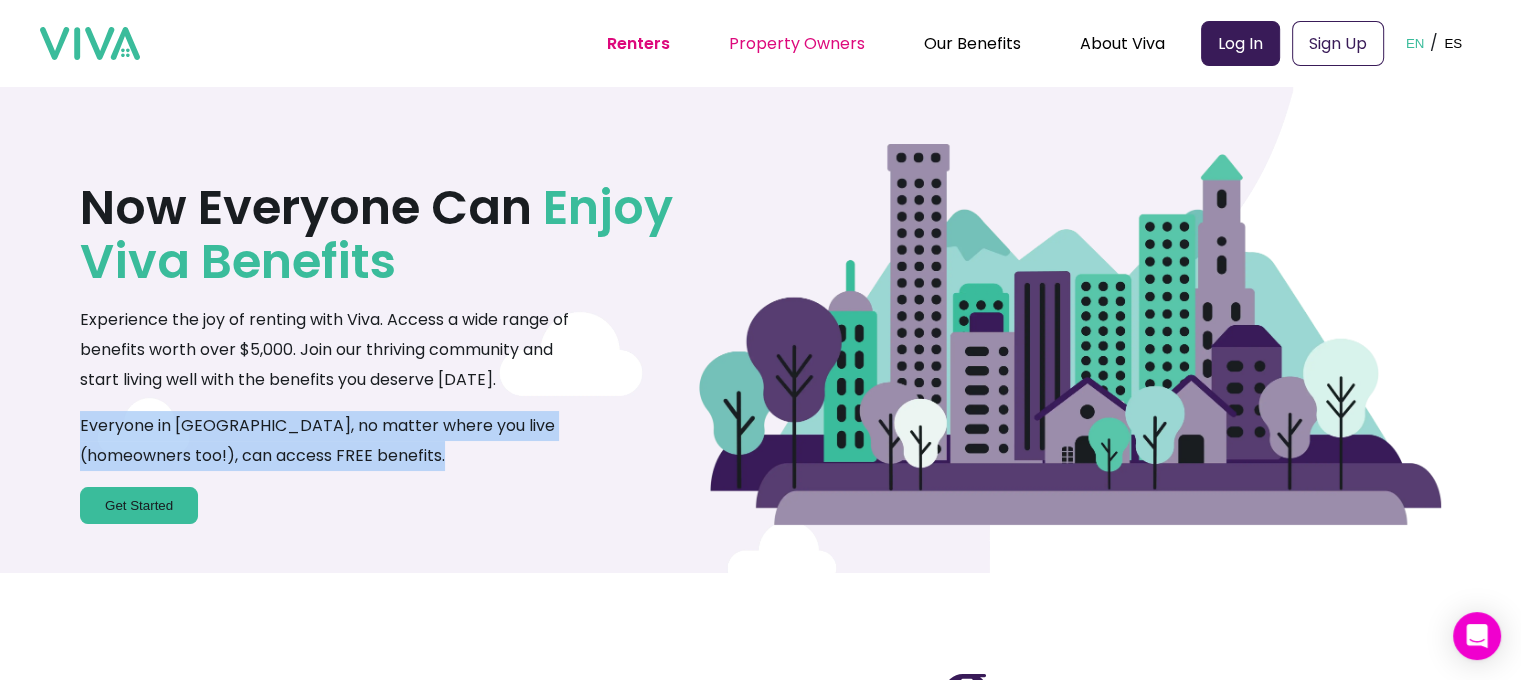 click on "Property Owners" at bounding box center [797, 43] 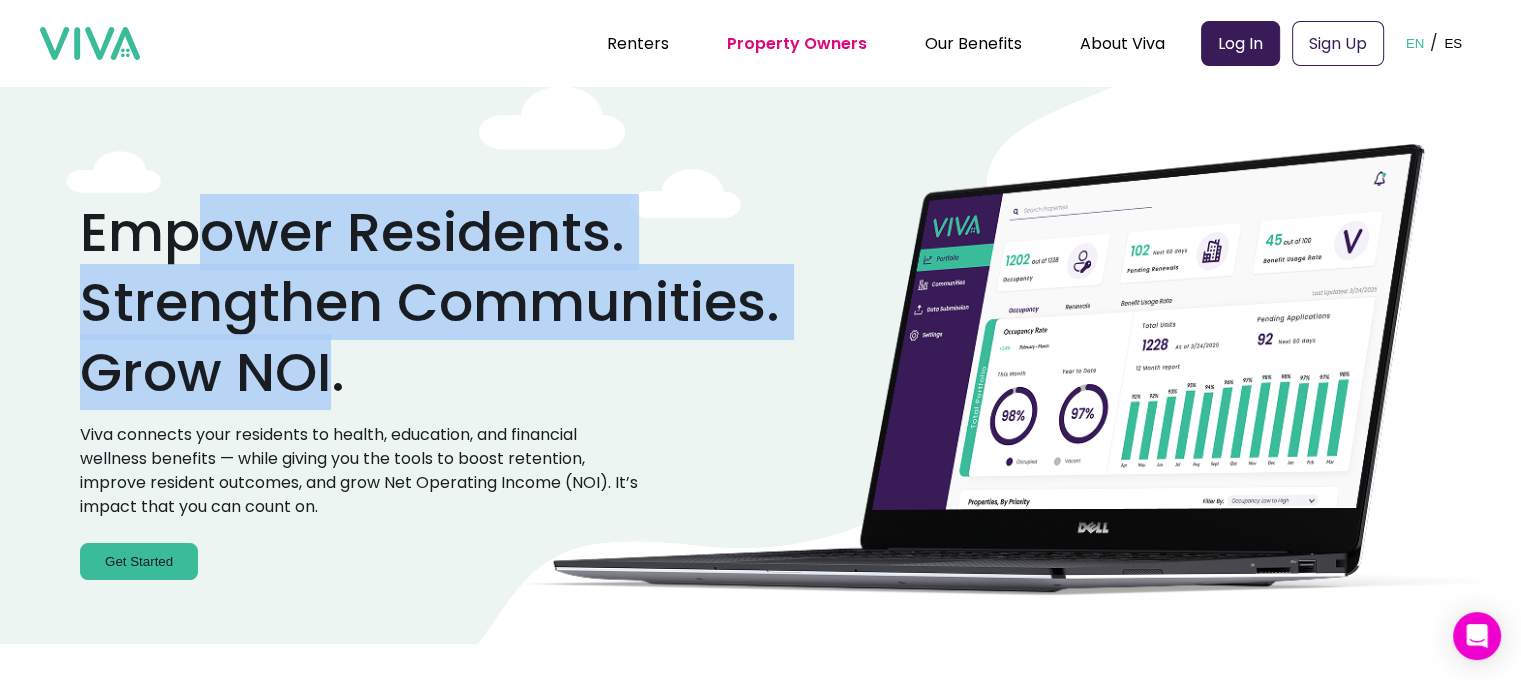 drag, startPoint x: 304, startPoint y: 236, endPoint x: 336, endPoint y: 343, distance: 111.68259 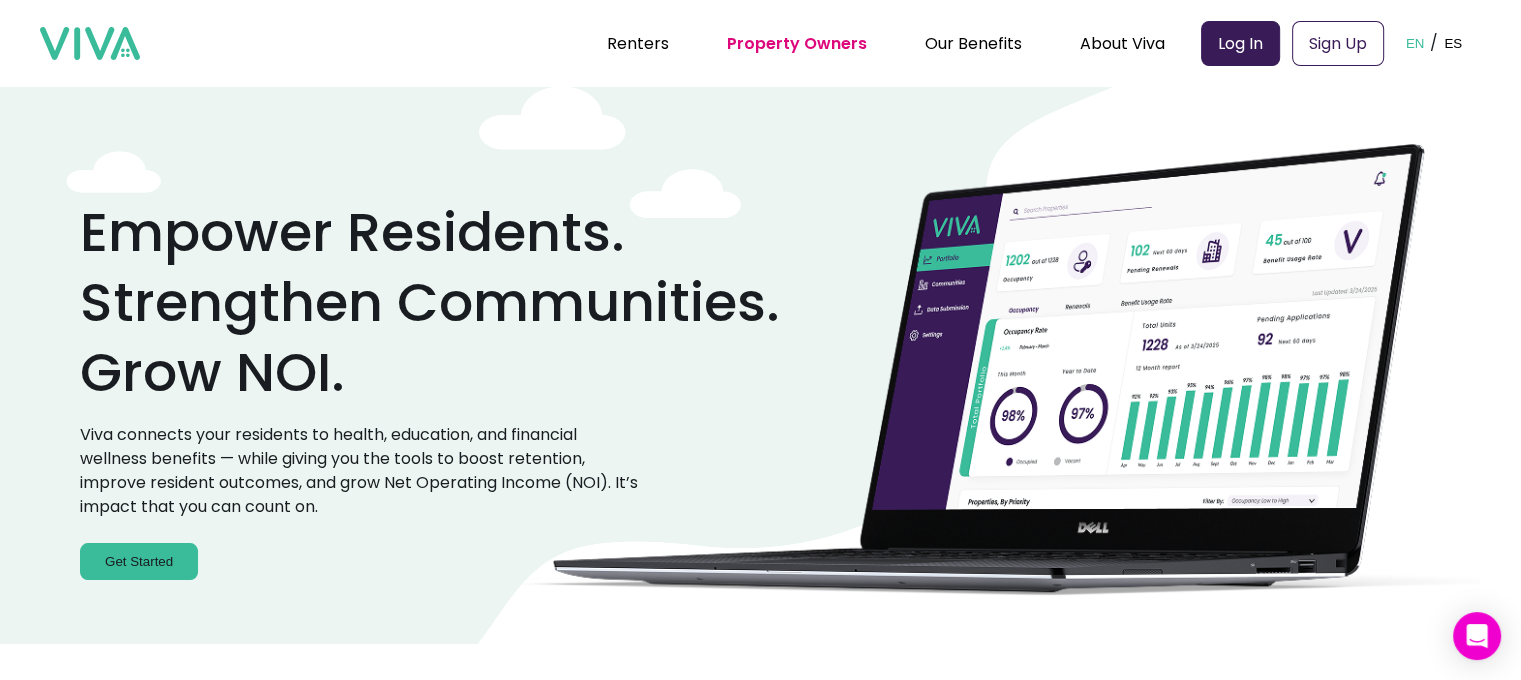 click on "Viva connects your residents to health, education, and financial wellness benefits — while giving you the tools to boost retention, improve resident outcomes, and grow Net Operating Income (NOI). It’s impact that you can count on." at bounding box center [360, 471] 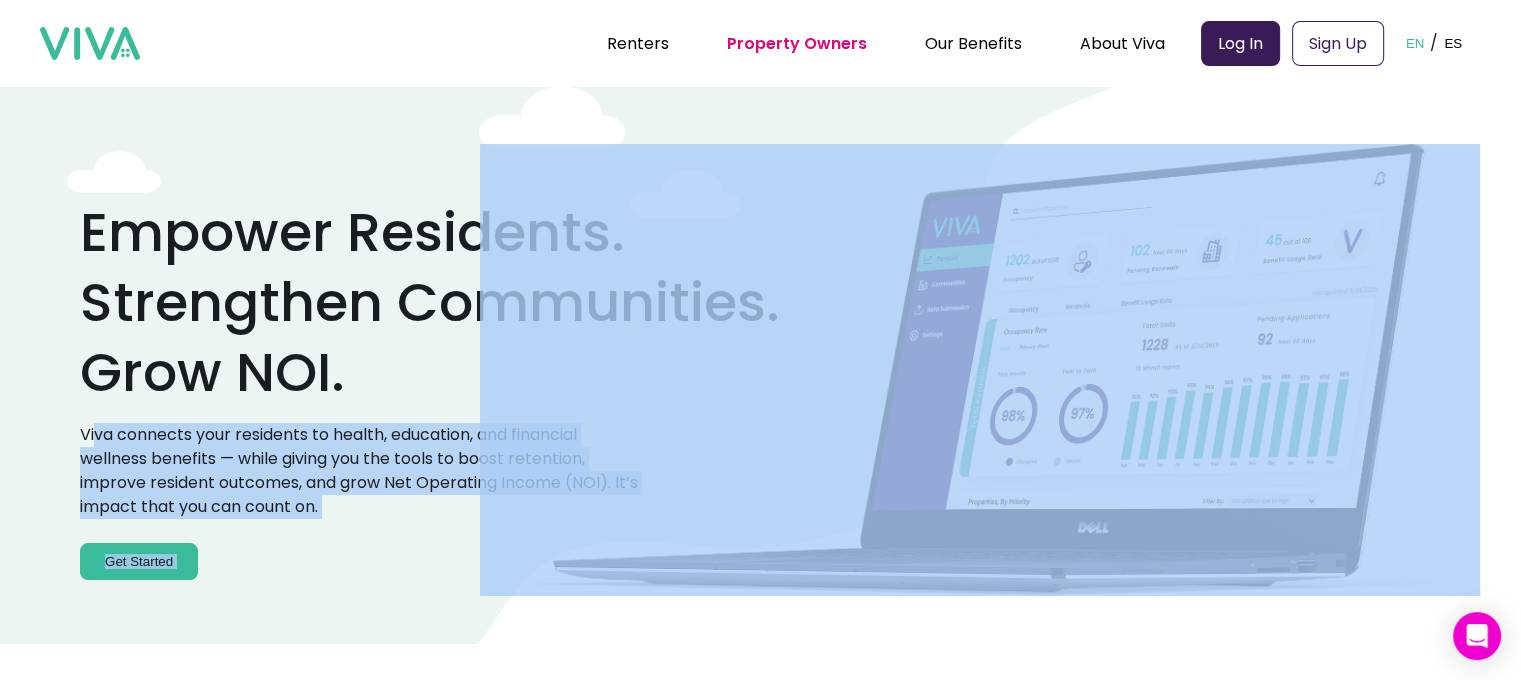 drag, startPoint x: 92, startPoint y: 433, endPoint x: 562, endPoint y: 475, distance: 471.87286 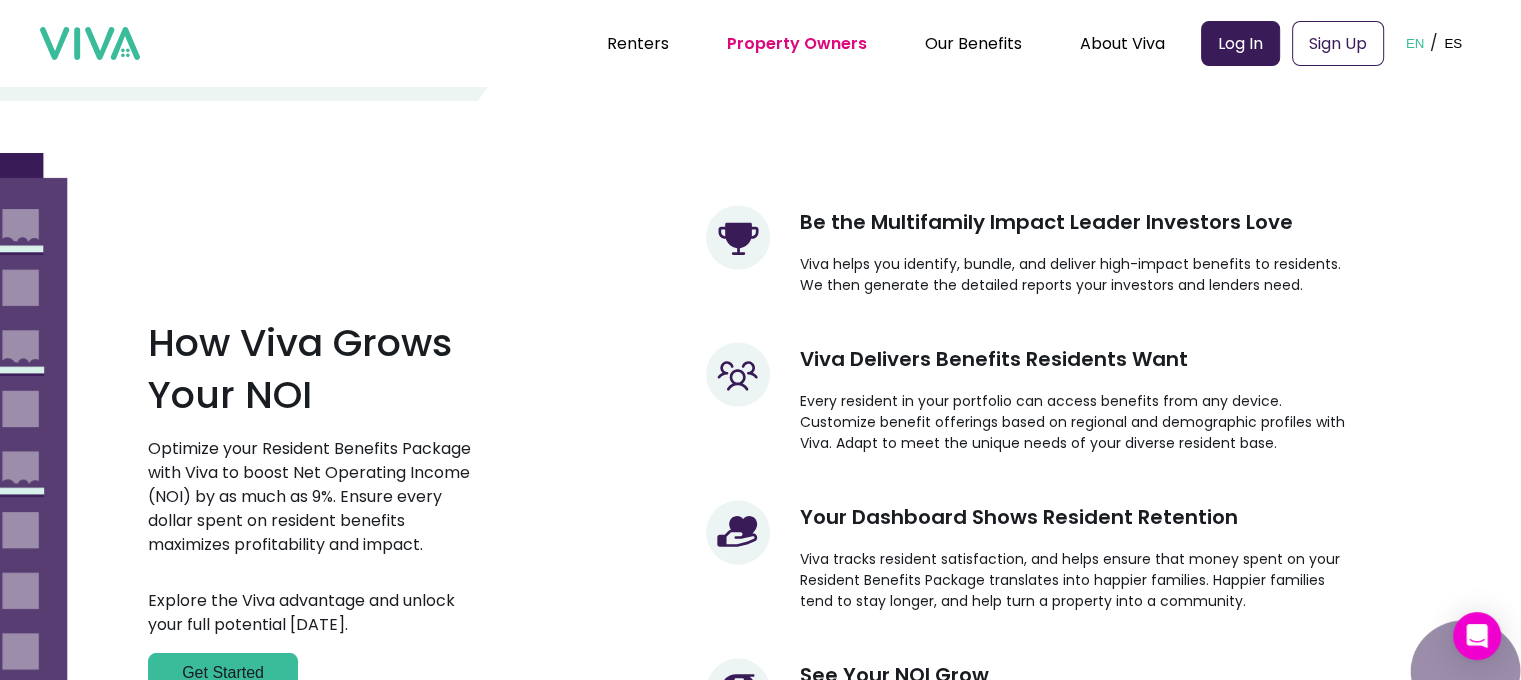 scroll, scrollTop: 700, scrollLeft: 0, axis: vertical 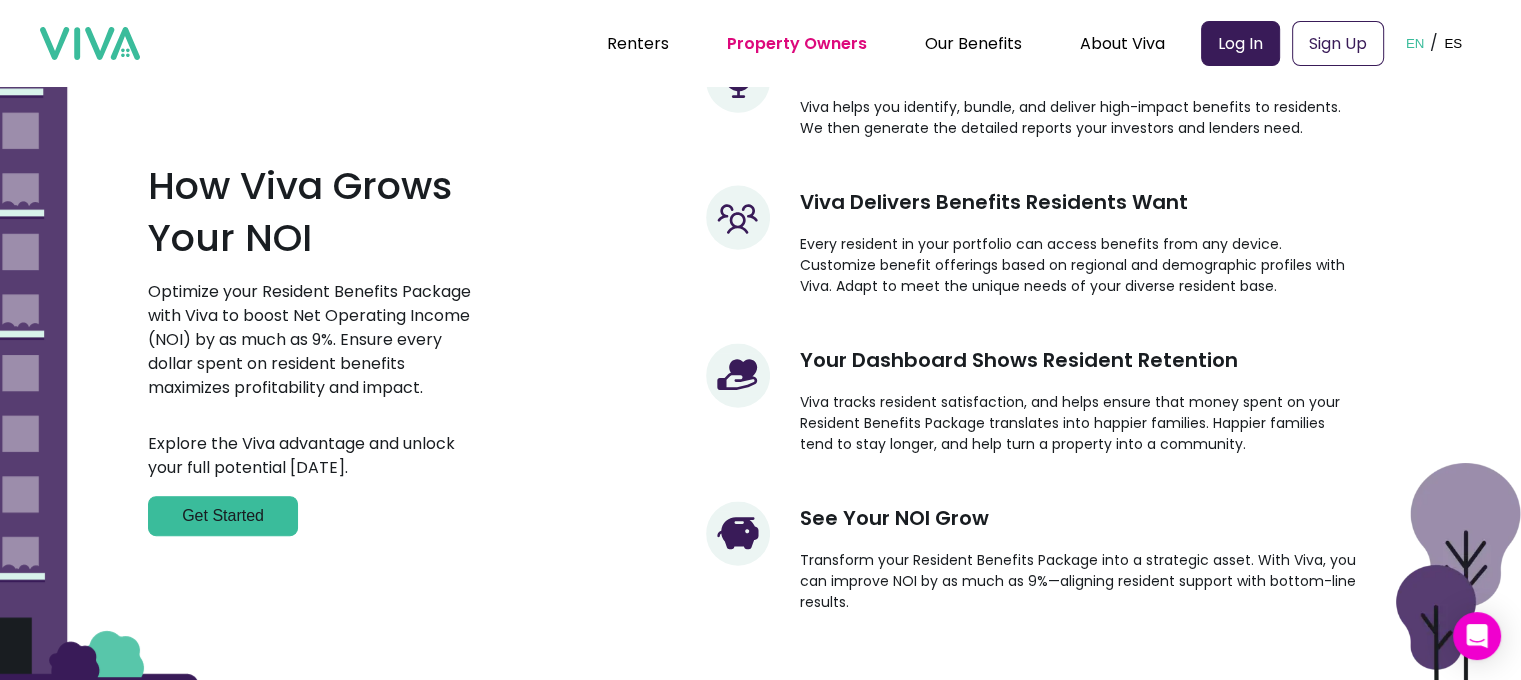 drag, startPoint x: 288, startPoint y: 322, endPoint x: 216, endPoint y: 311, distance: 72.835434 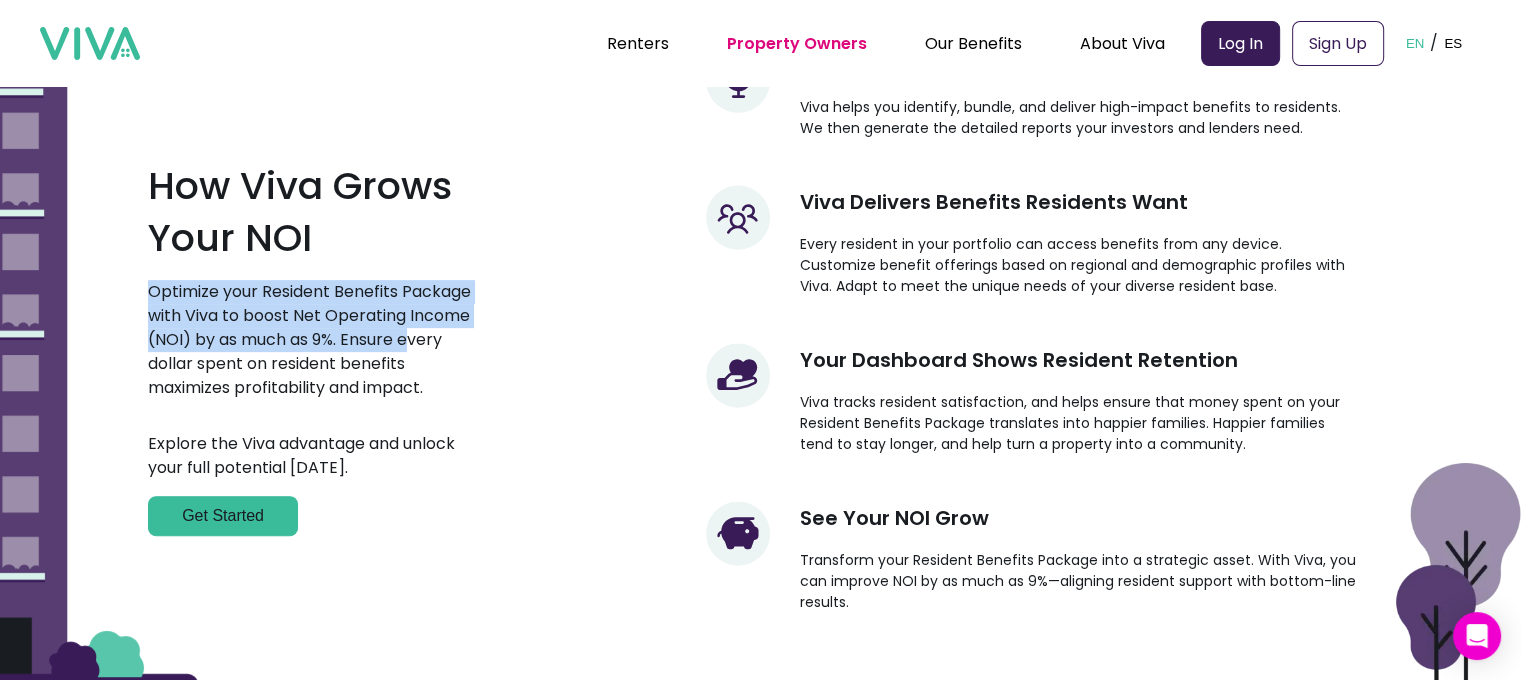 drag, startPoint x: 144, startPoint y: 289, endPoint x: 412, endPoint y: 345, distance: 273.78824 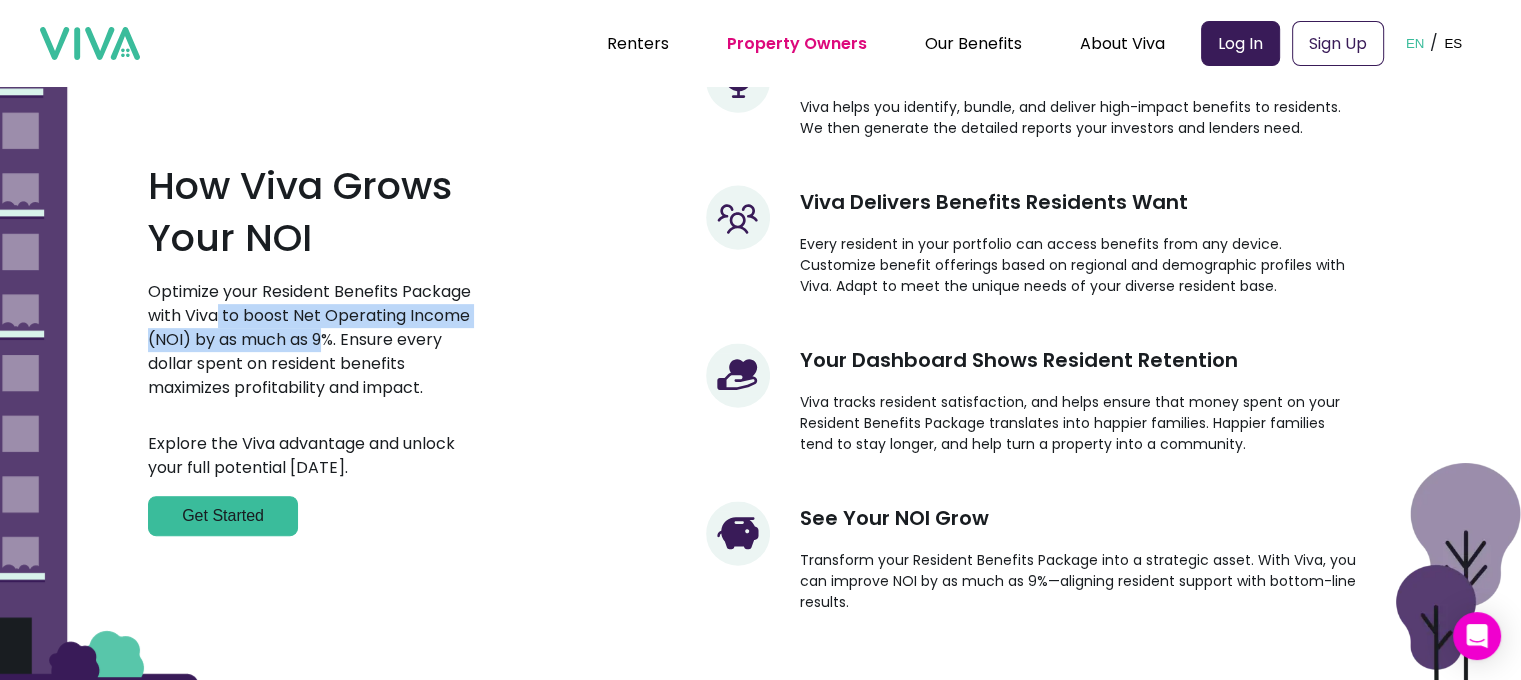 drag, startPoint x: 215, startPoint y: 311, endPoint x: 325, endPoint y: 351, distance: 117.047 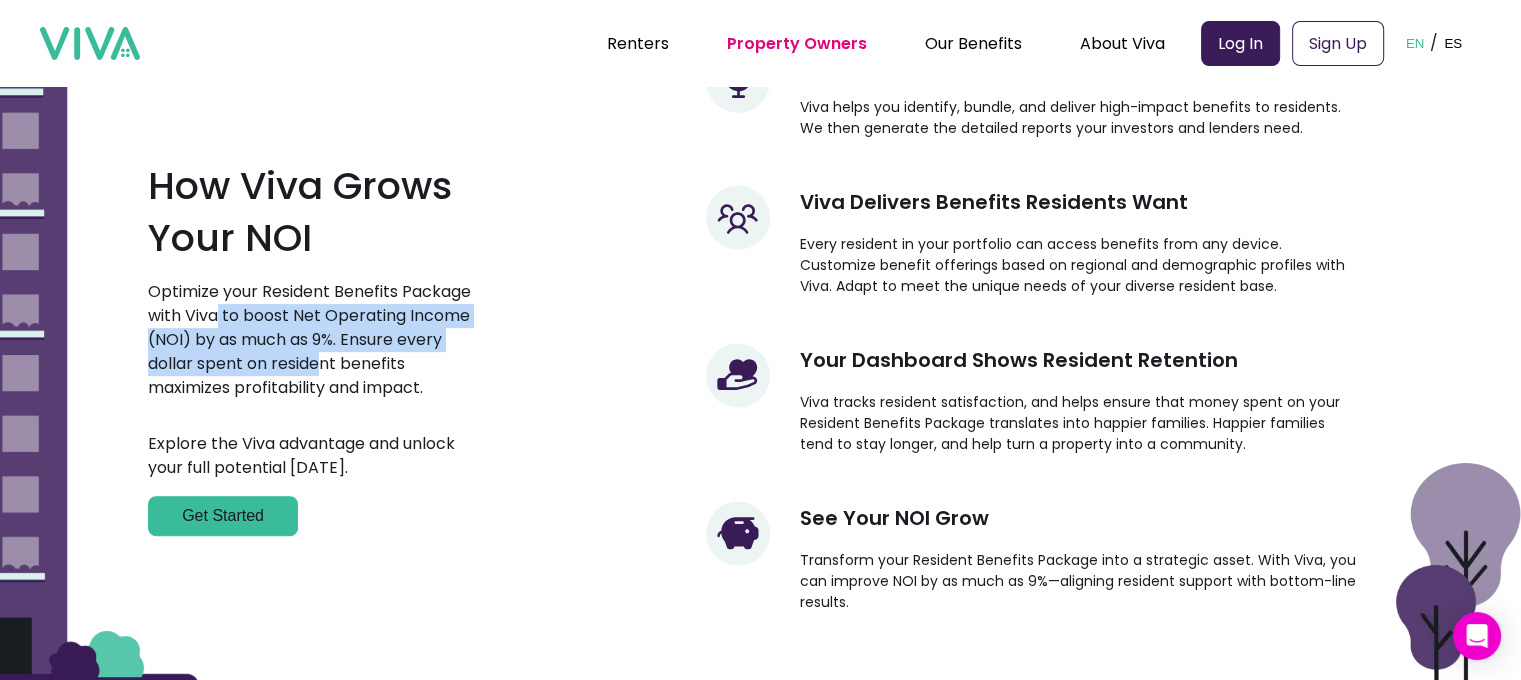 click on "Optimize your Resident Benefits Package with Viva to boost Net Operating Income (NOI) by as much as 9%. Ensure every dollar spent on resident benefits maximizes profitability and impact." at bounding box center (319, 340) 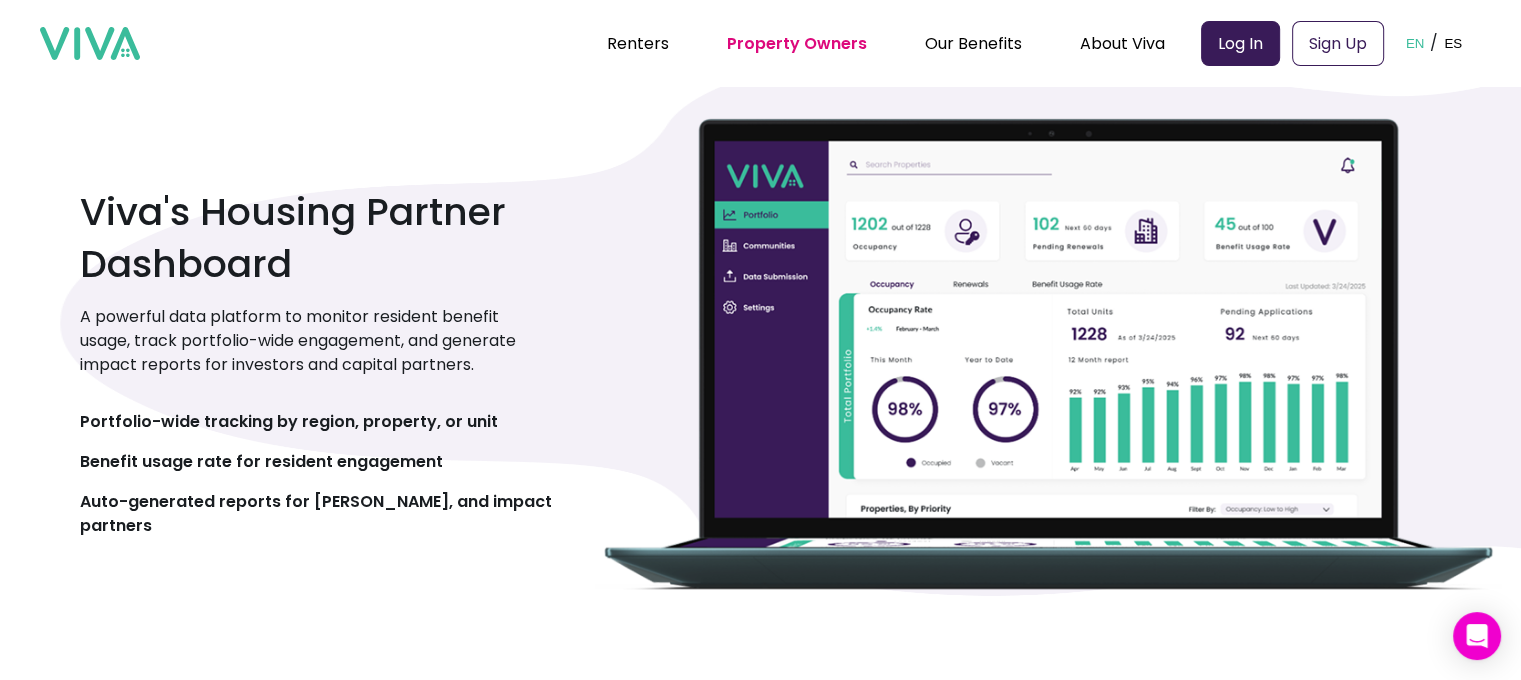 scroll, scrollTop: 1500, scrollLeft: 0, axis: vertical 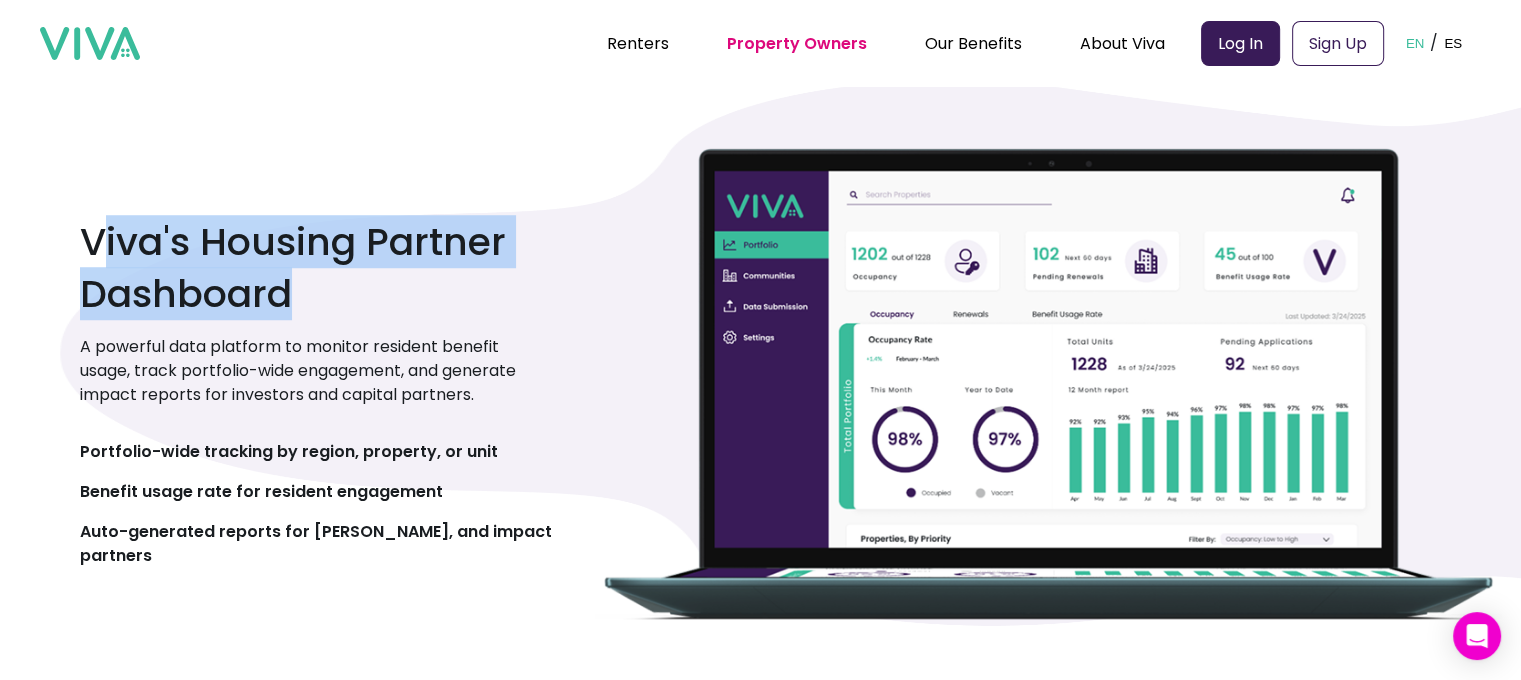 drag, startPoint x: 97, startPoint y: 255, endPoint x: 323, endPoint y: 279, distance: 227.27077 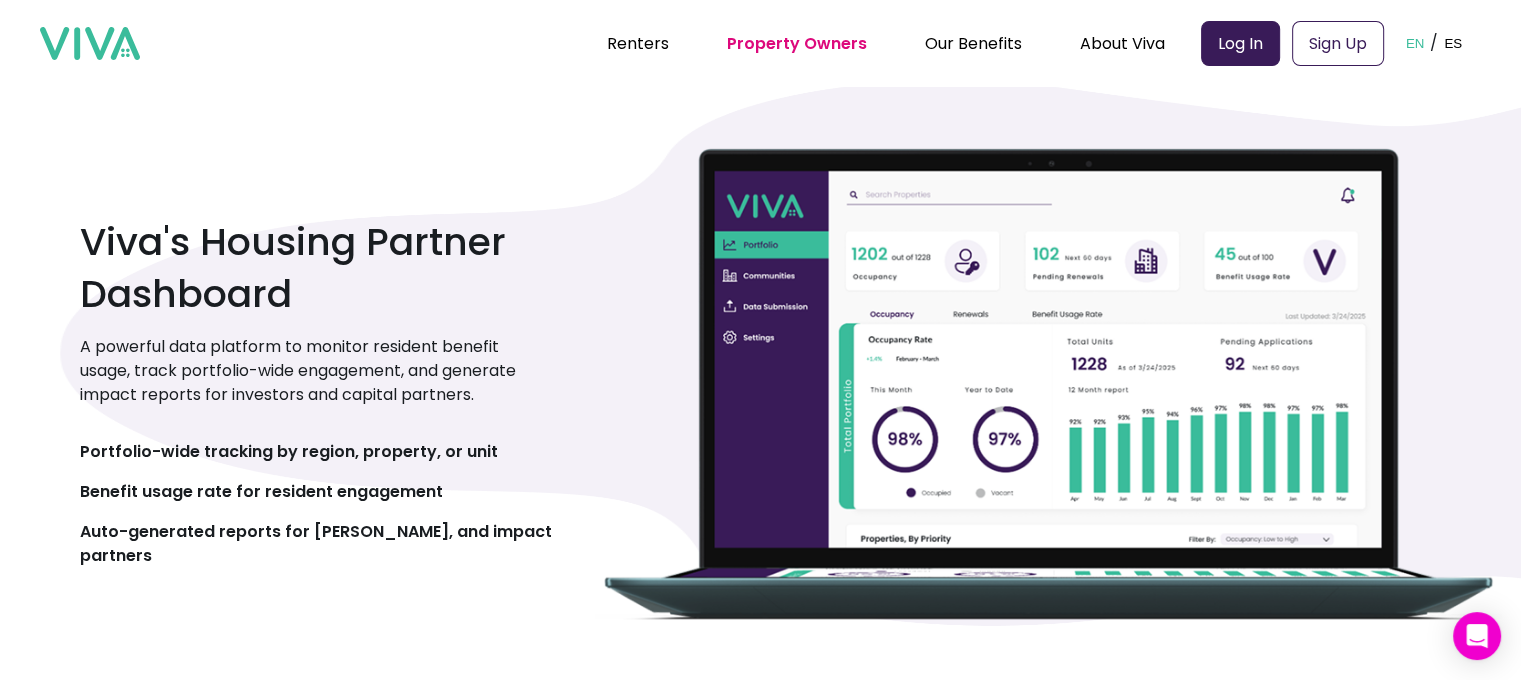 click on "Viva's Housing Partner Dashboard" at bounding box center (352, 268) 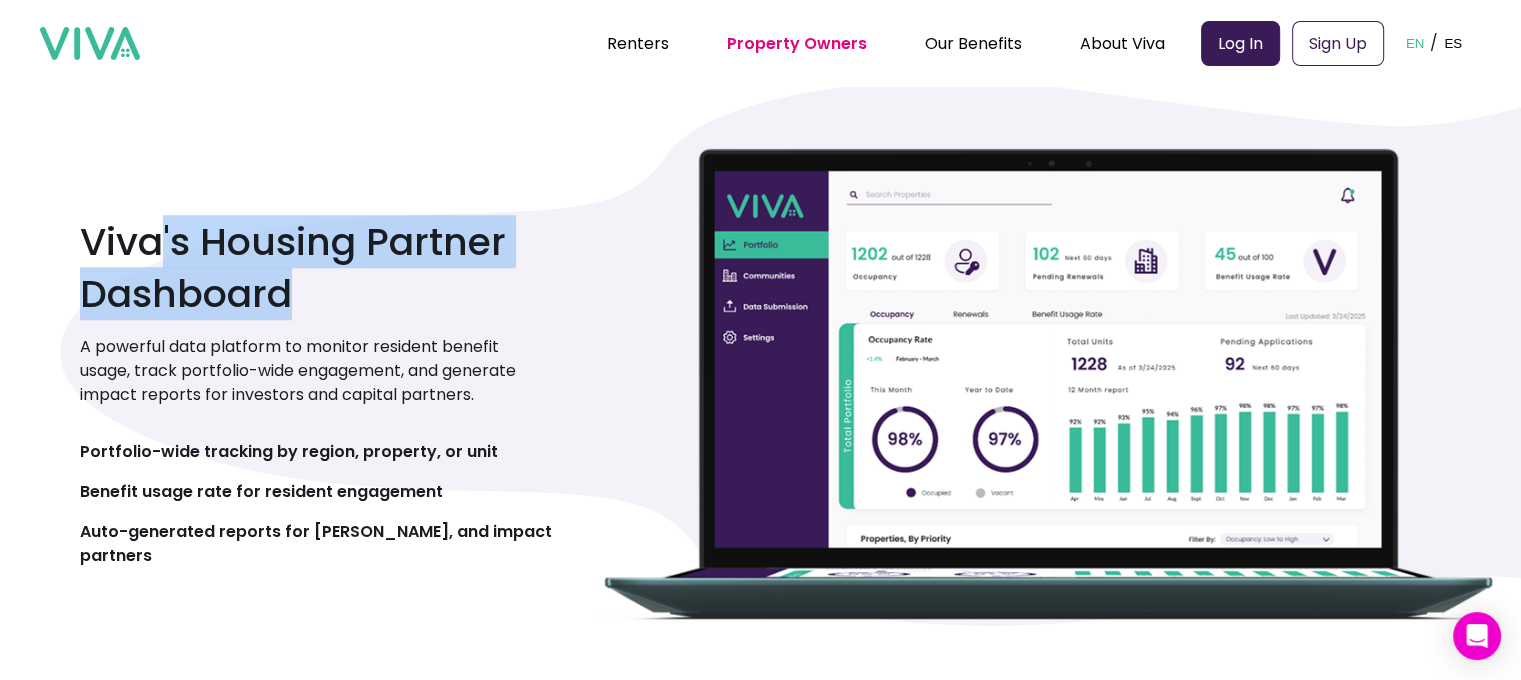 drag, startPoint x: 341, startPoint y: 303, endPoint x: 154, endPoint y: 266, distance: 190.62529 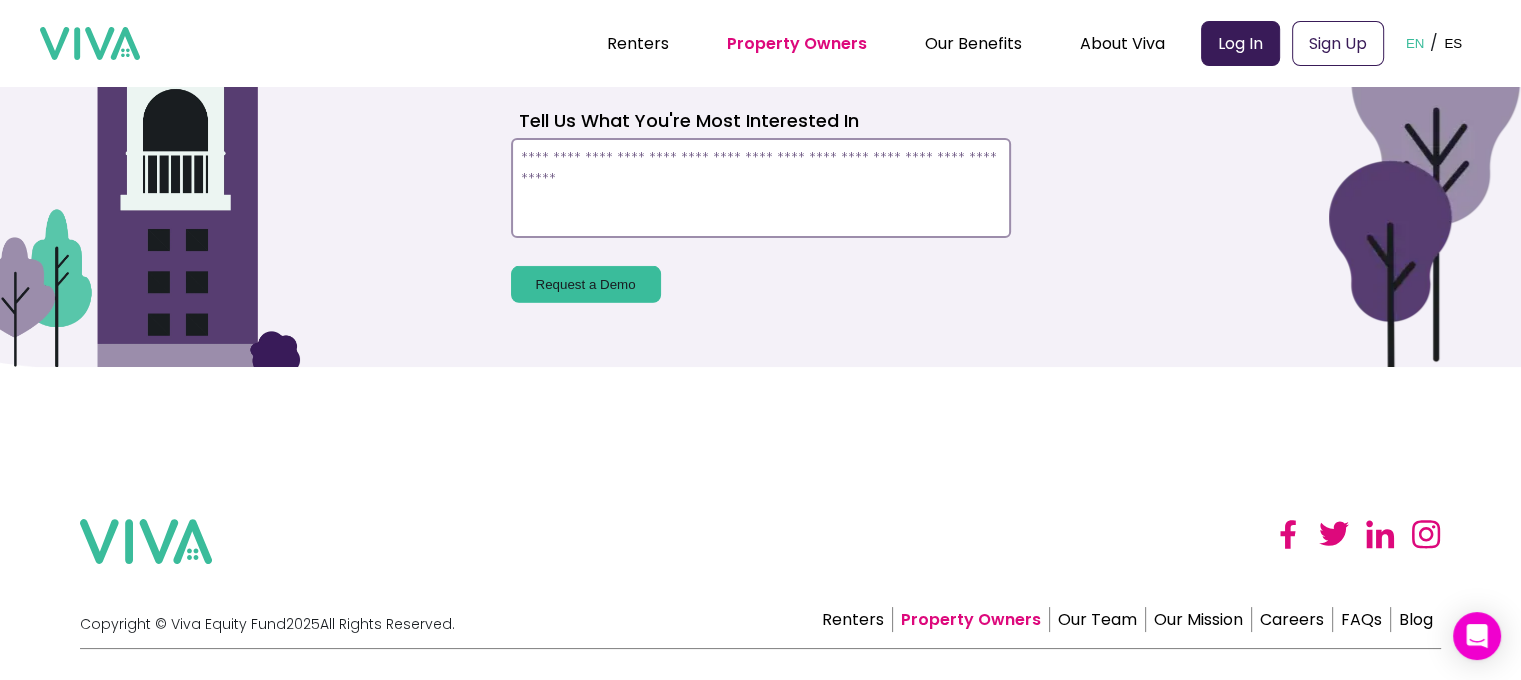 scroll, scrollTop: 6163, scrollLeft: 0, axis: vertical 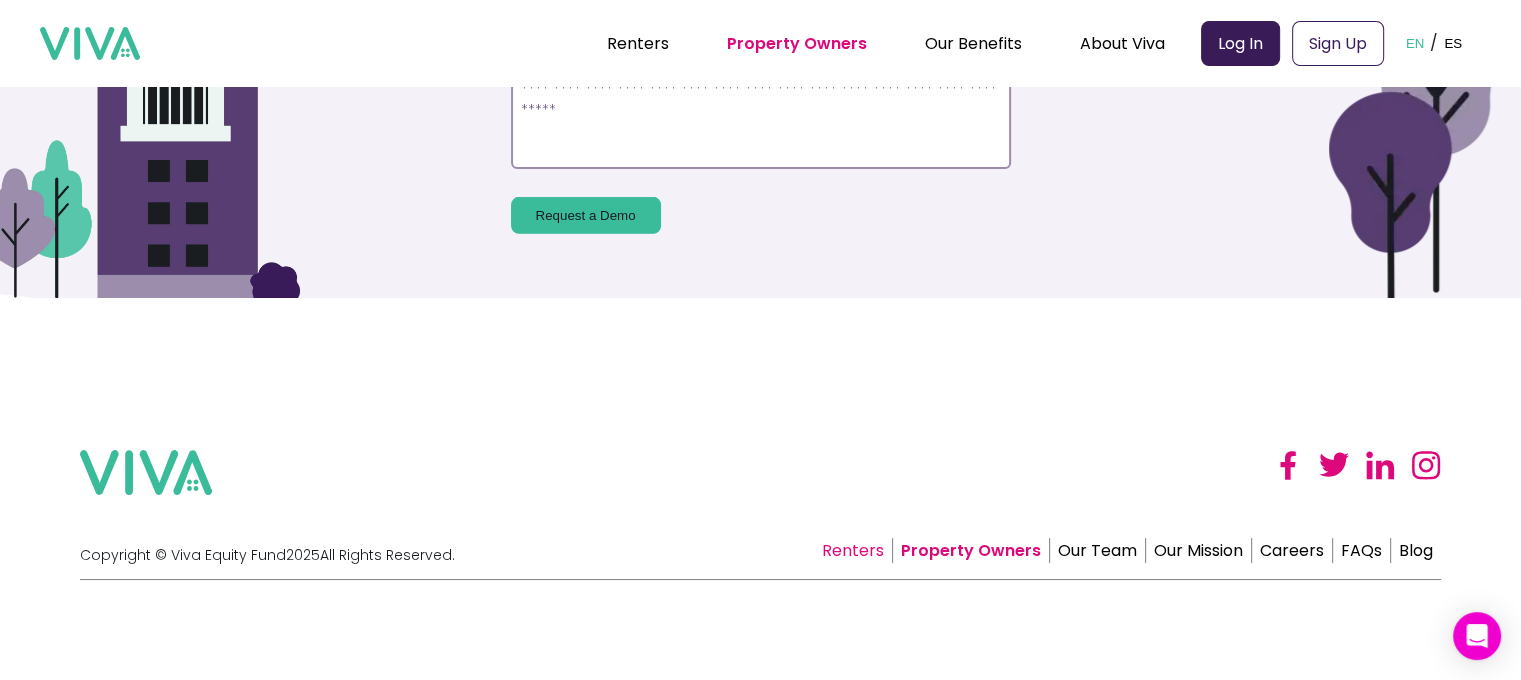 click on "Renters" at bounding box center [853, 550] 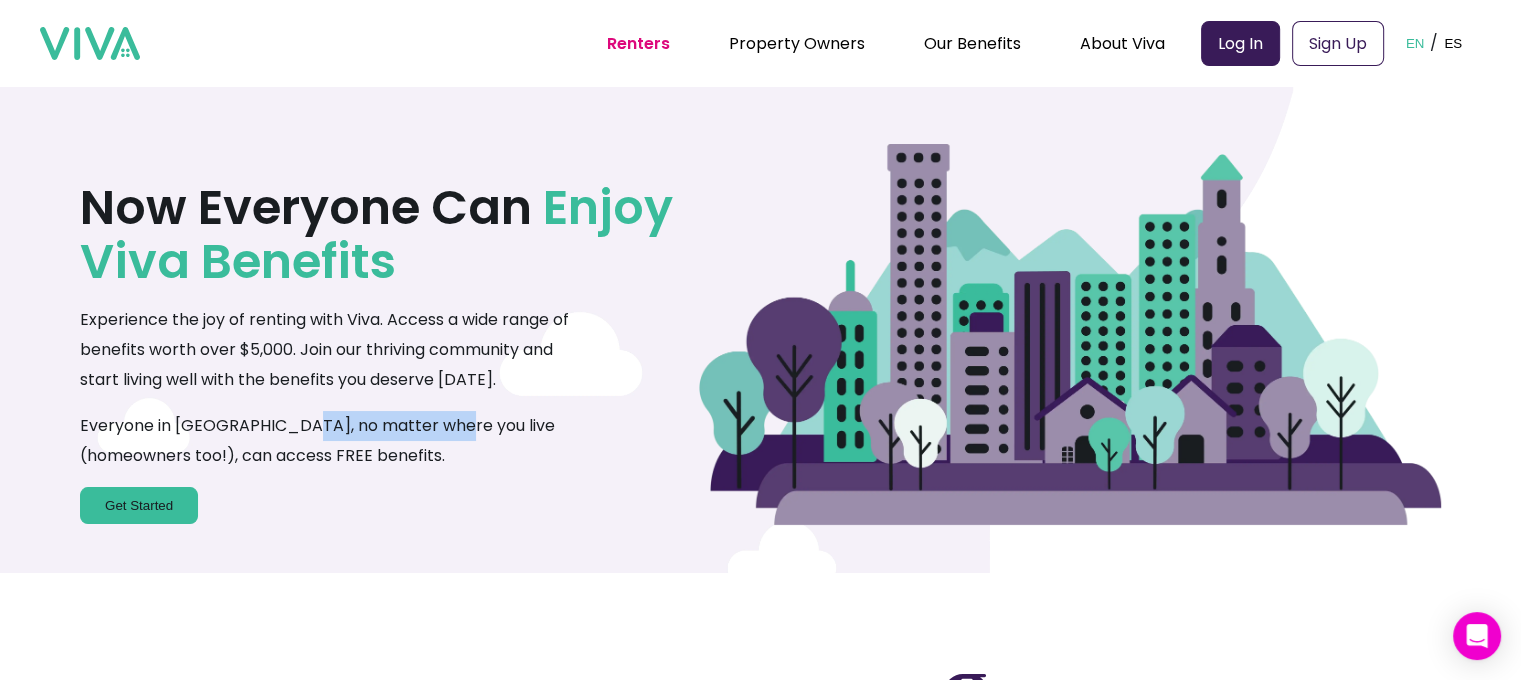 drag, startPoint x: 440, startPoint y: 423, endPoint x: 300, endPoint y: 430, distance: 140.1749 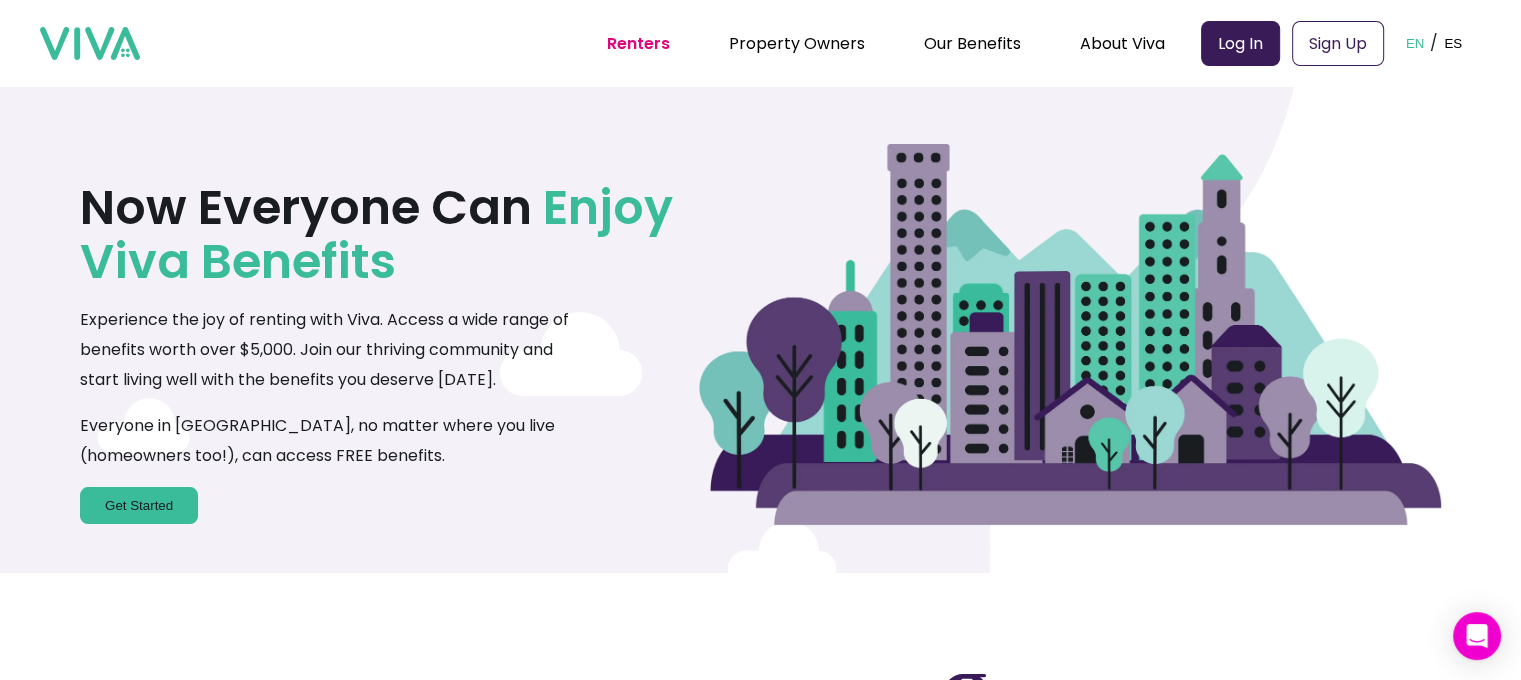click on "Everyone in [GEOGRAPHIC_DATA], no matter where you live (homeowners too!), can access FREE benefits." at bounding box center [327, 441] 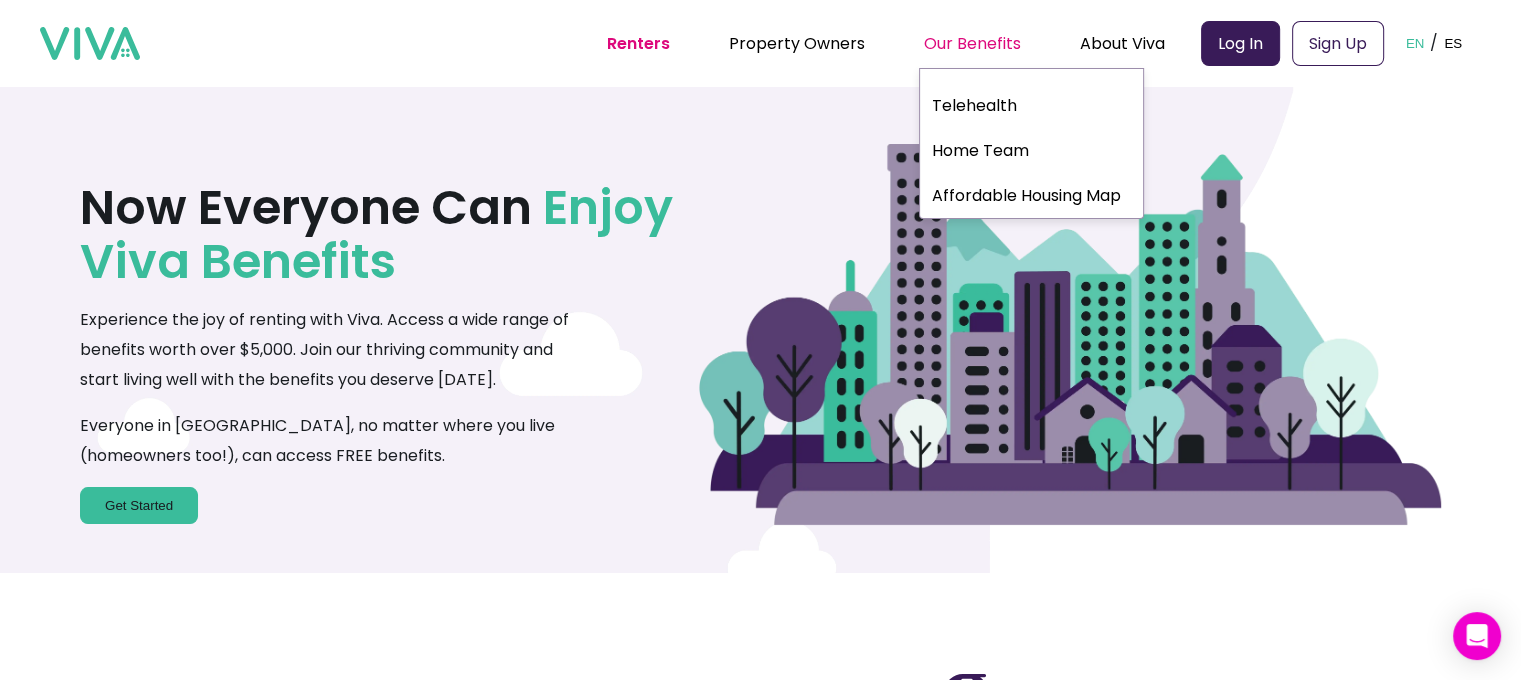 click on "Our Benefits" at bounding box center (972, 43) 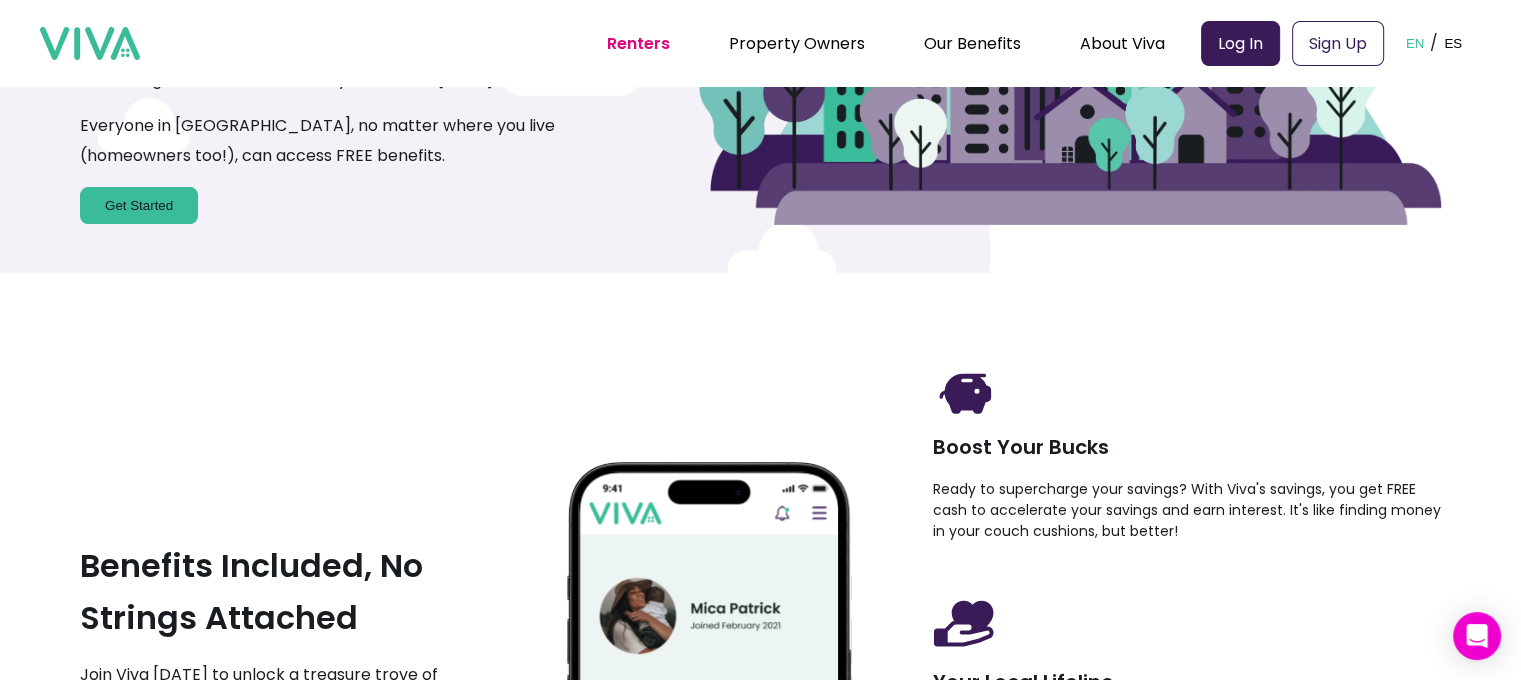 scroll, scrollTop: 700, scrollLeft: 0, axis: vertical 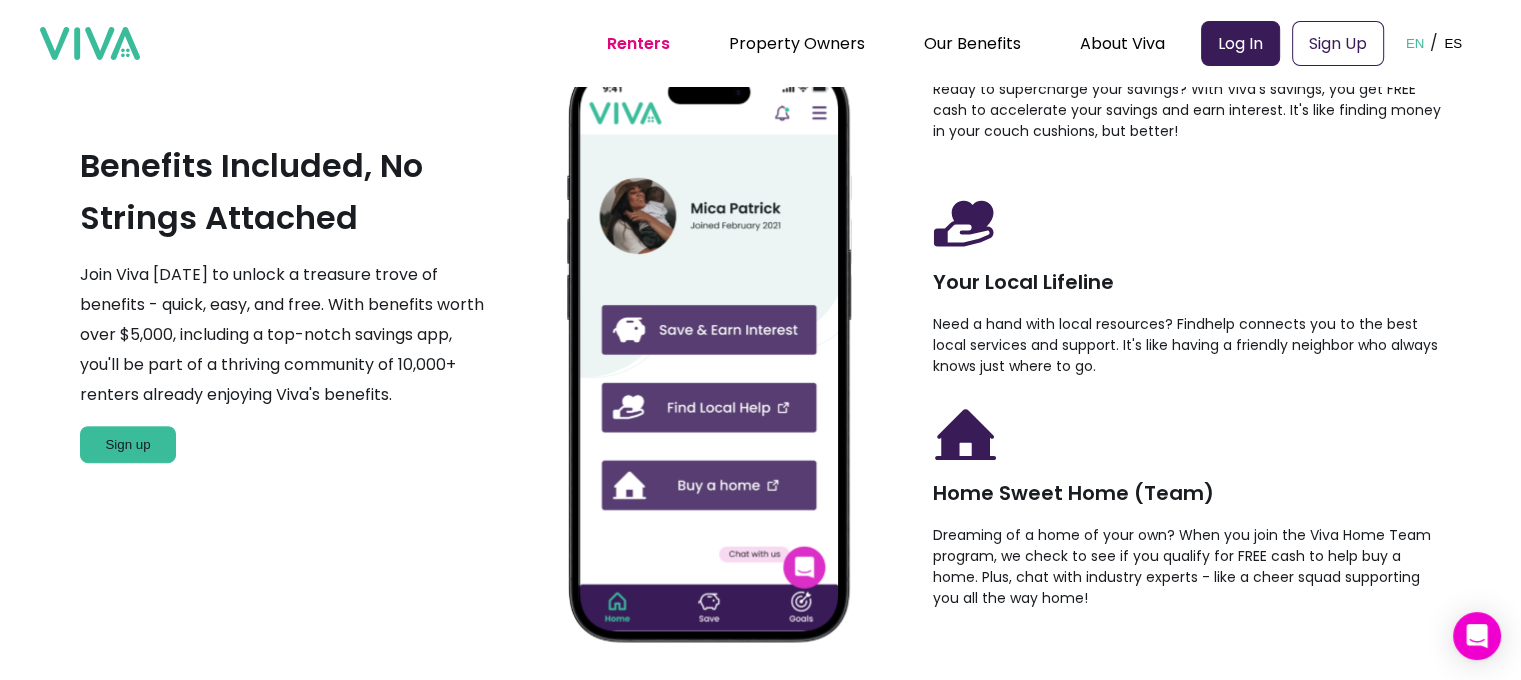 click on "Join Viva [DATE] to unlock a treasure trove of benefits - quick, easy, and free. With benefits worth over $5,000, including a top-notch savings app, you'll be part of a thriving community of 10,000+ renters already enjoying Viva's benefits." at bounding box center [283, 335] 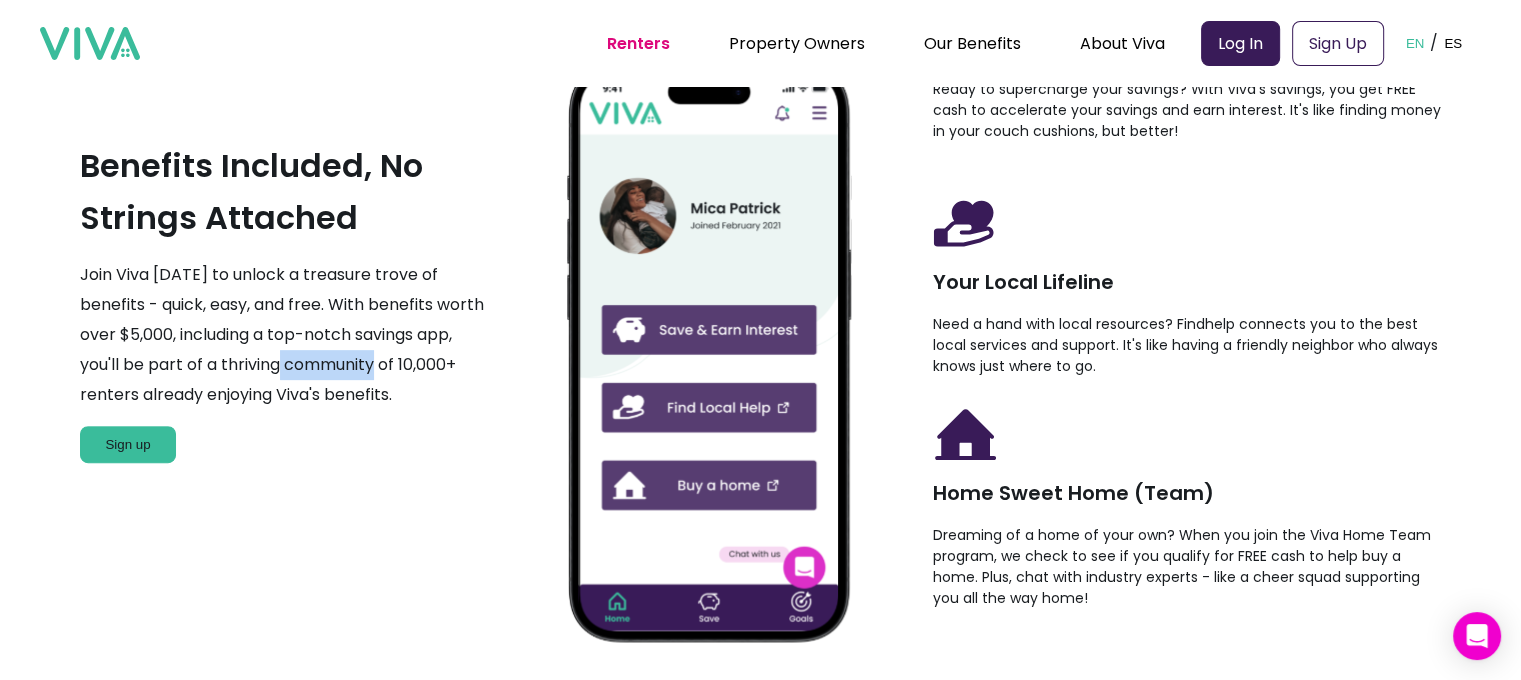 click on "Join Viva [DATE] to unlock a treasure trove of benefits - quick, easy, and free. With benefits worth over $5,000, including a top-notch savings app, you'll be part of a thriving community of 10,000+ renters already enjoying Viva's benefits." at bounding box center (283, 335) 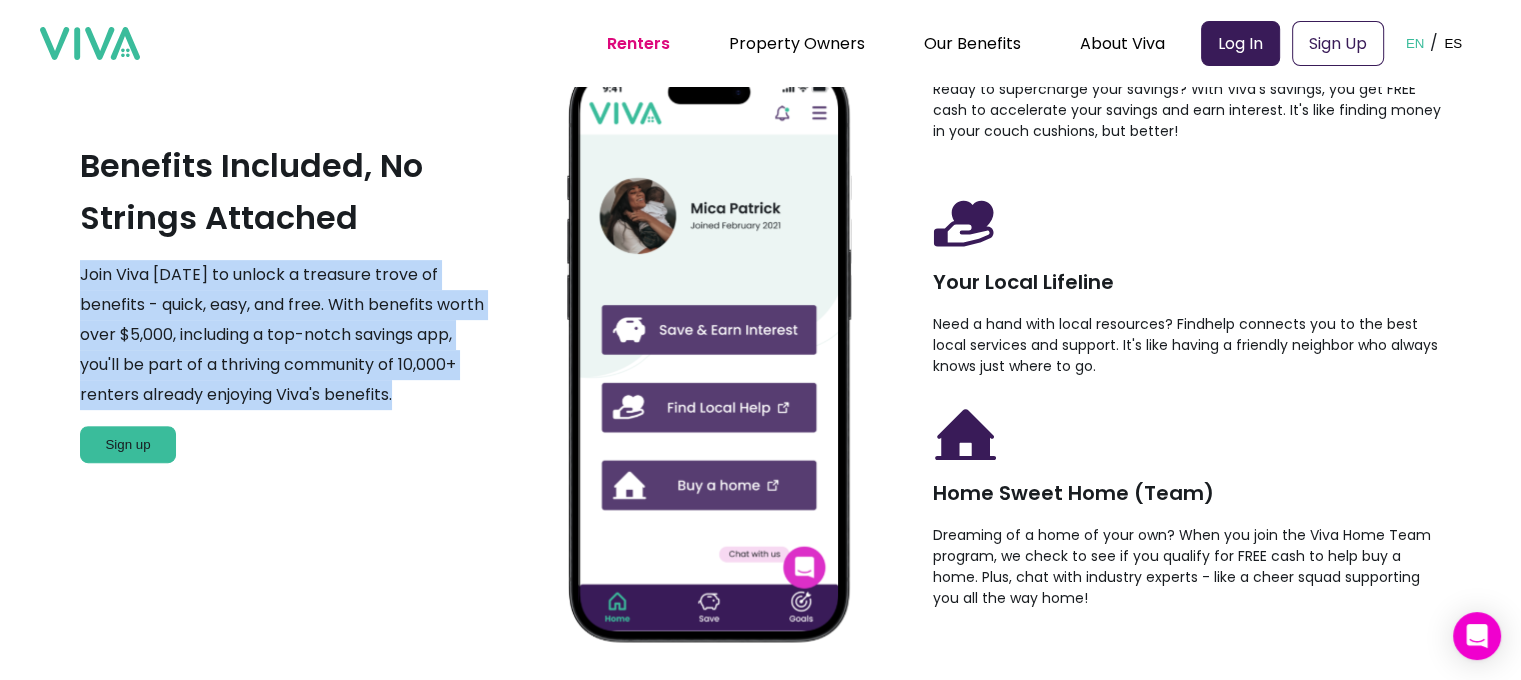 click on "Join Viva [DATE] to unlock a treasure trove of benefits - quick, easy, and free. With benefits worth over $5,000, including a top-notch savings app, you'll be part of a thriving community of 10,000+ renters already enjoying Viva's benefits." at bounding box center (283, 335) 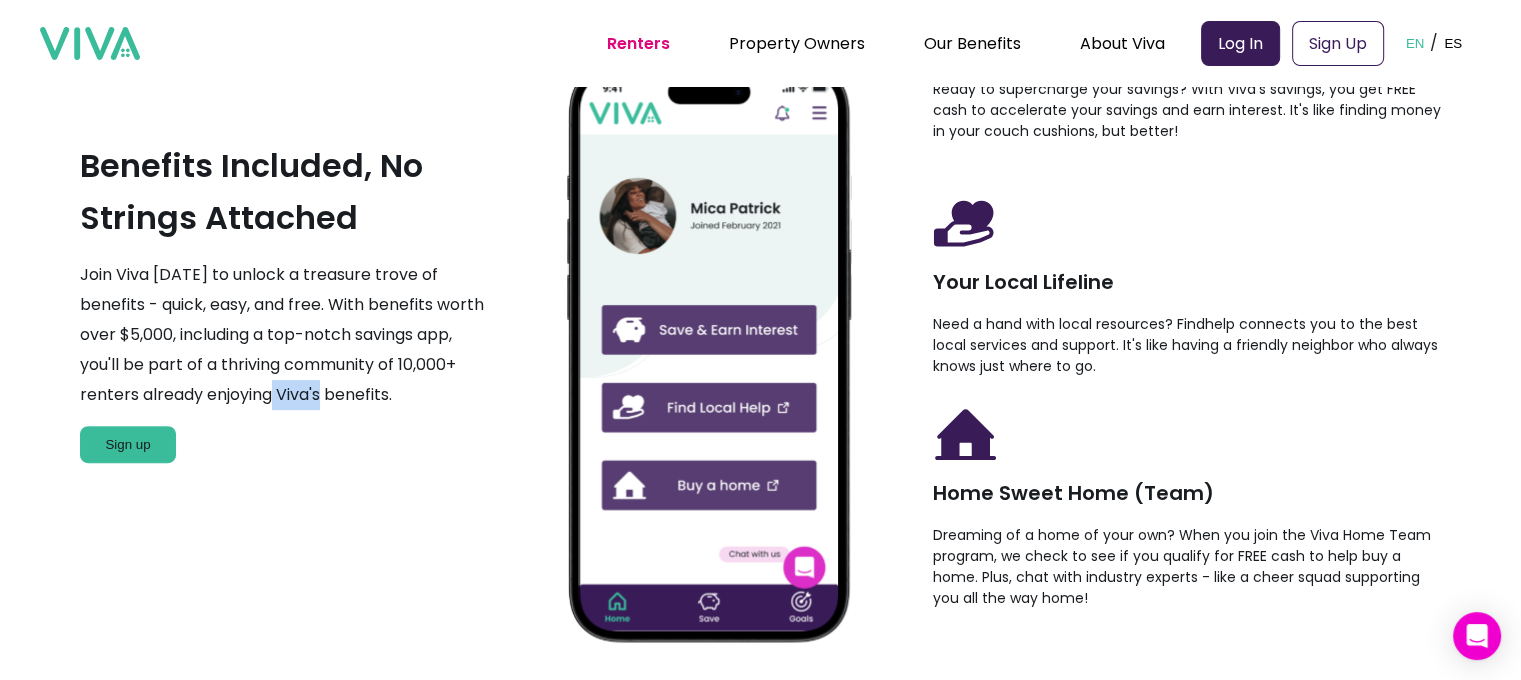 click on "Join Viva [DATE] to unlock a treasure trove of benefits - quick, easy, and free. With benefits worth over $5,000, including a top-notch savings app, you'll be part of a thriving community of 10,000+ renters already enjoying Viva's benefits." at bounding box center (283, 335) 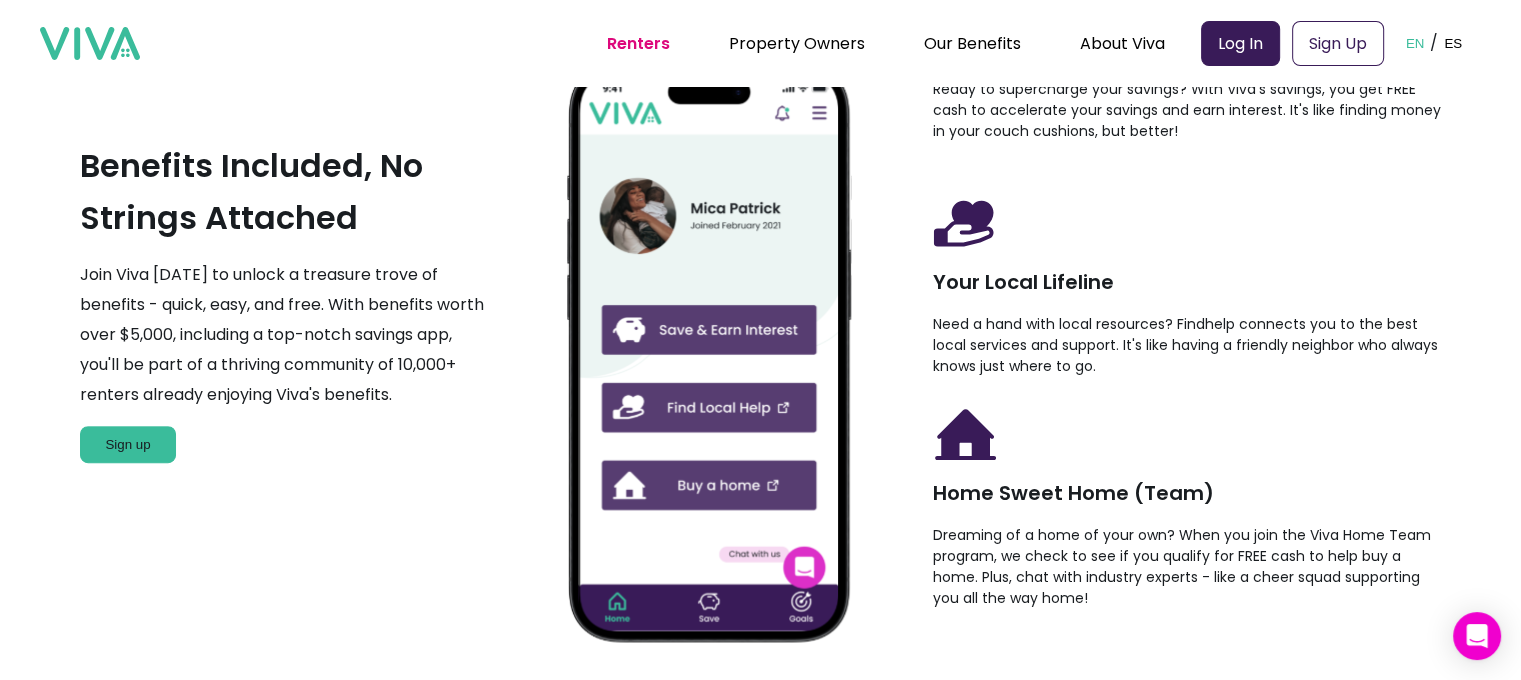 click on "Join Viva [DATE] to unlock a treasure trove of benefits - quick, easy, and free. With benefits worth over $5,000, including a top-notch savings app, you'll be part of a thriving community of 10,000+ renters already enjoying Viva's benefits." at bounding box center [283, 335] 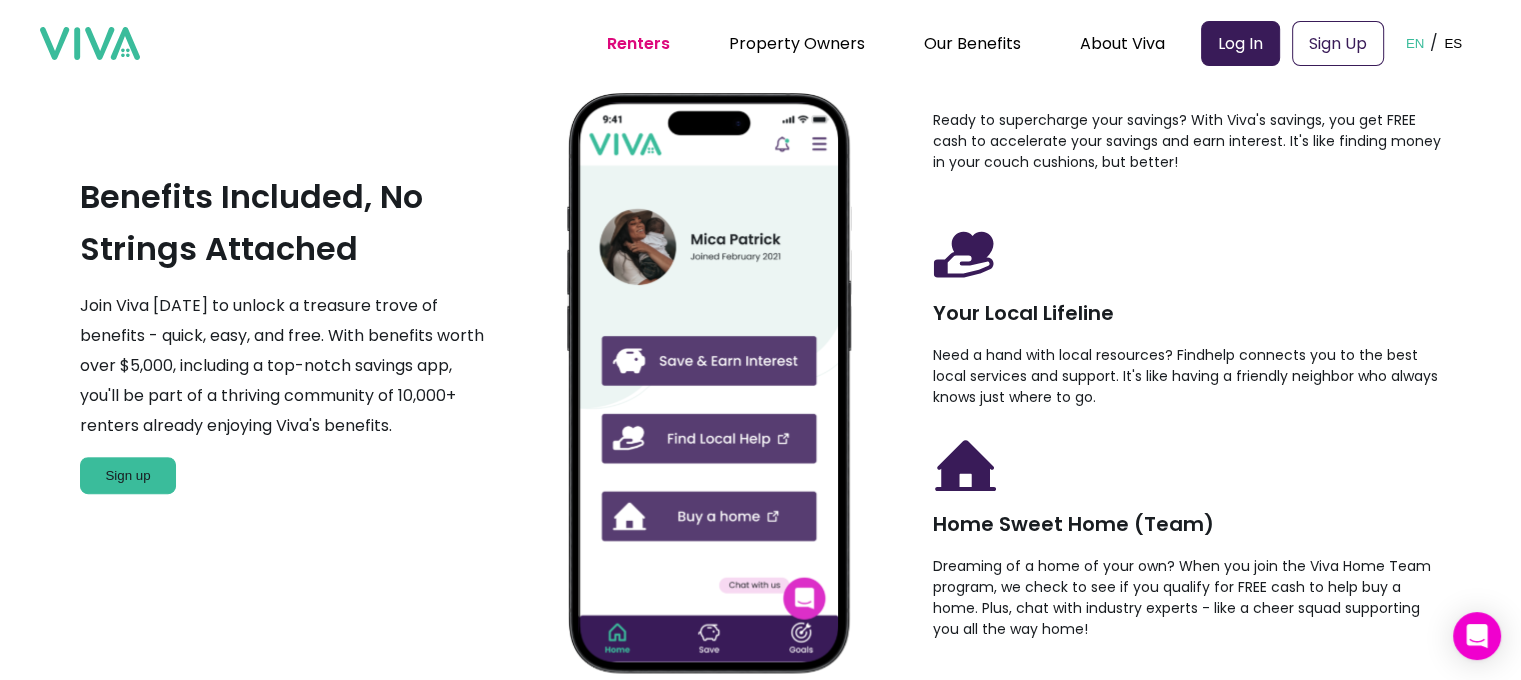 scroll, scrollTop: 700, scrollLeft: 0, axis: vertical 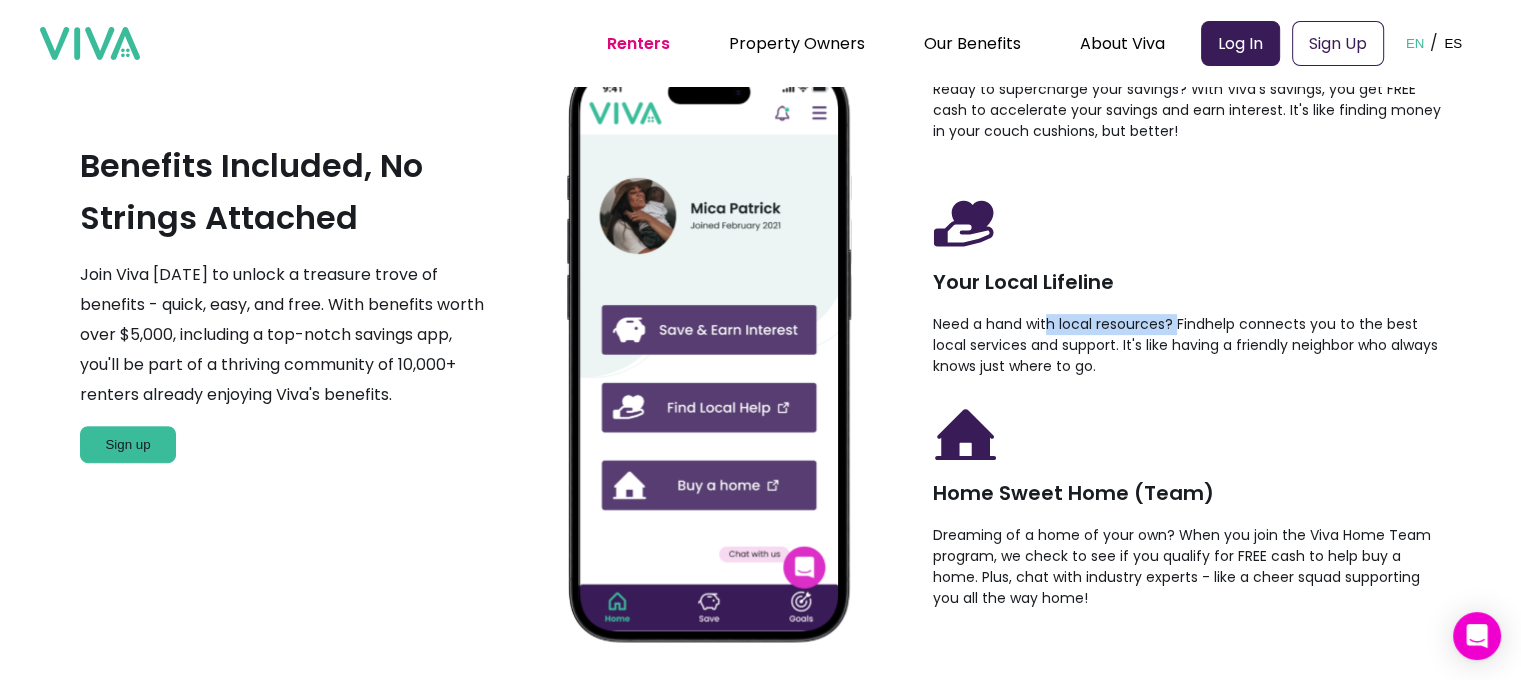 drag, startPoint x: 1056, startPoint y: 325, endPoint x: 1188, endPoint y: 327, distance: 132.01515 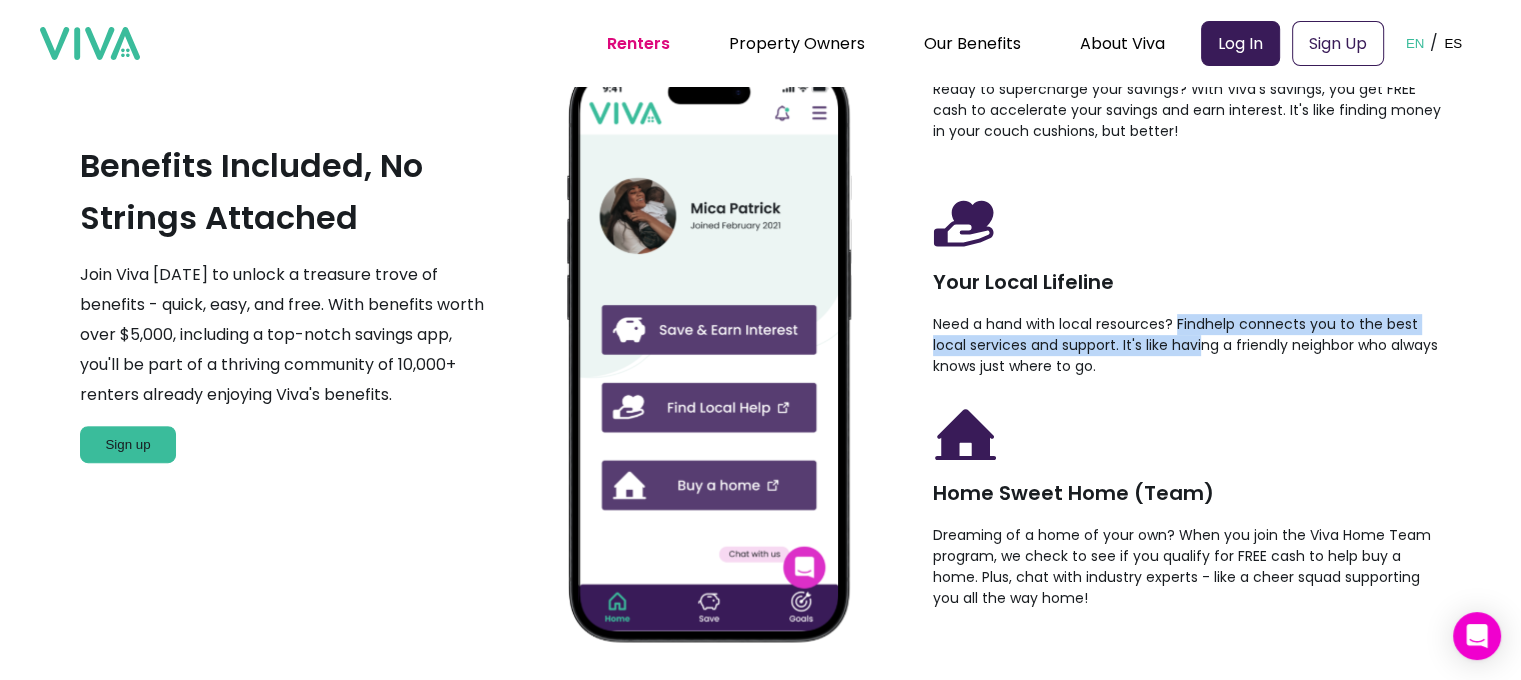 drag, startPoint x: 1184, startPoint y: 326, endPoint x: 1209, endPoint y: 359, distance: 41.400482 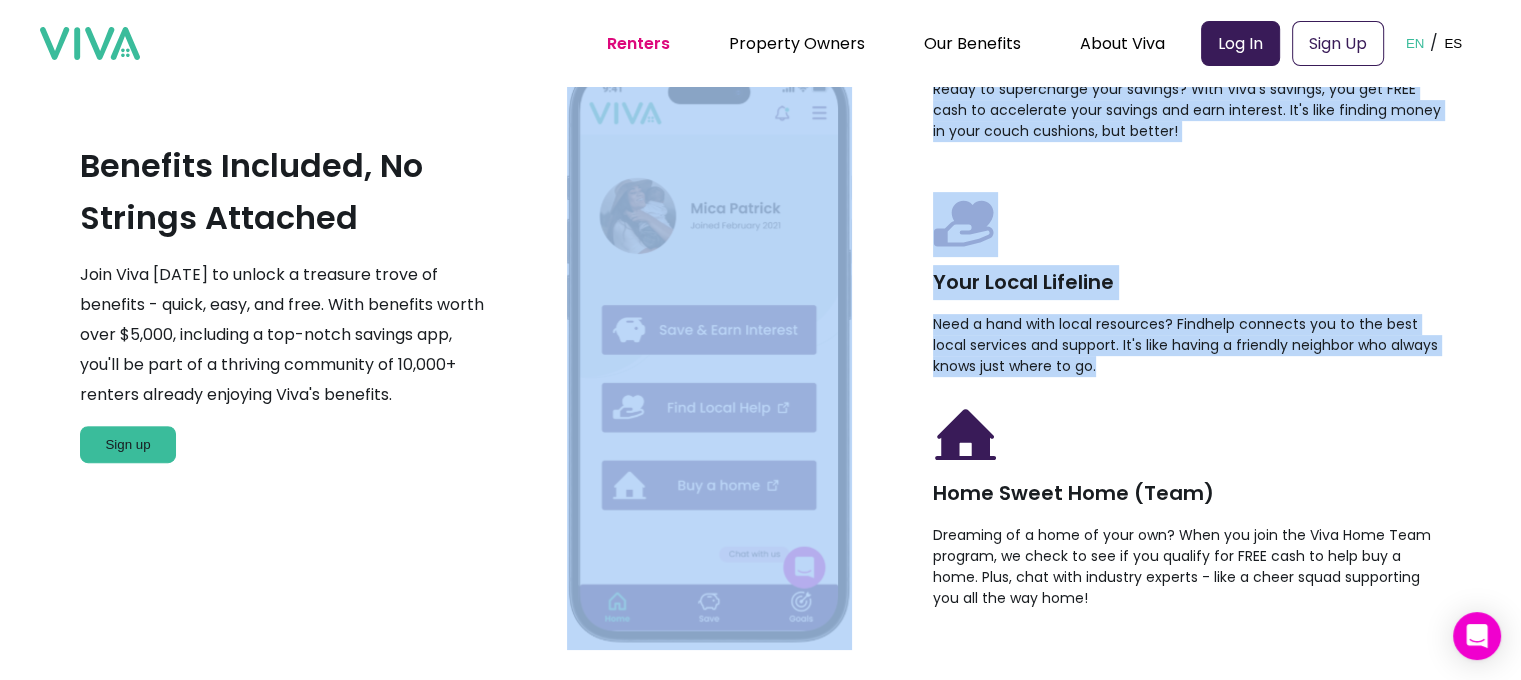 drag, startPoint x: 1120, startPoint y: 369, endPoint x: 890, endPoint y: 343, distance: 231.4649 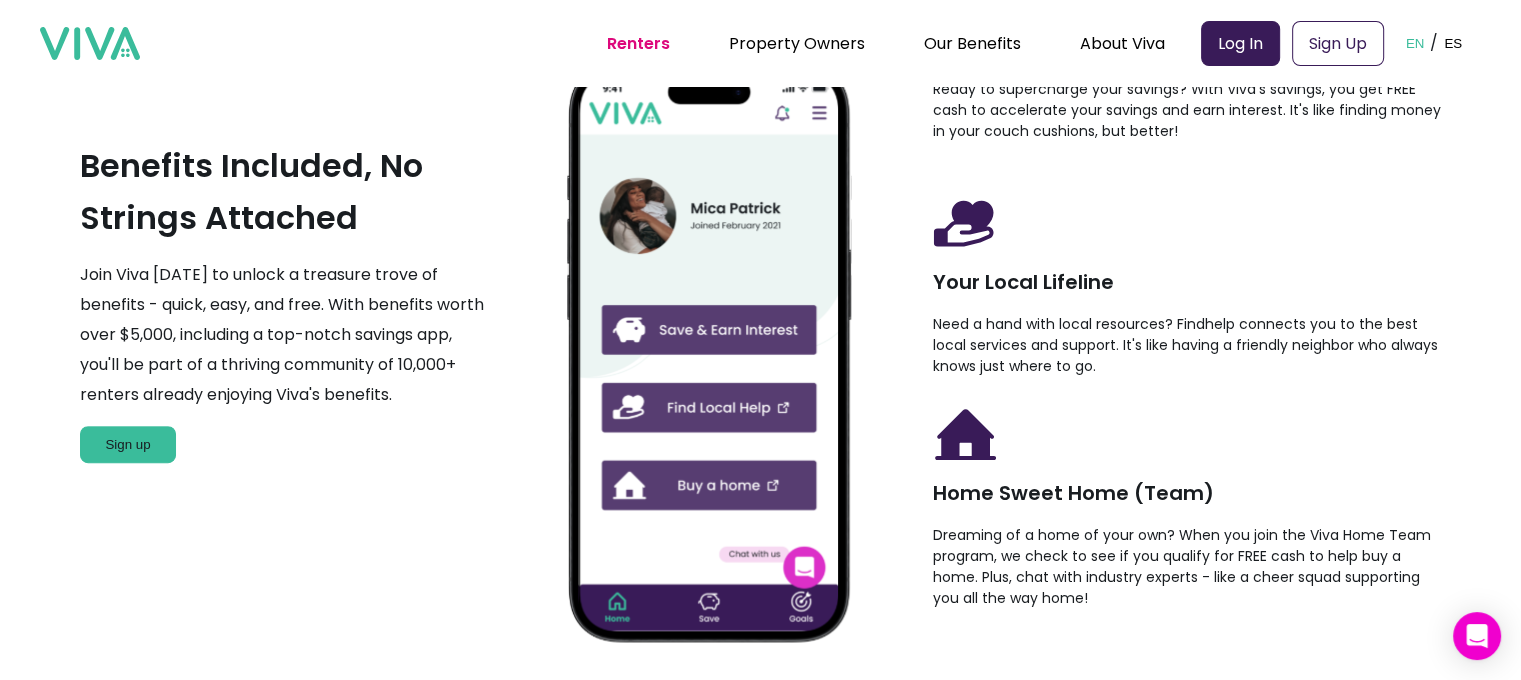 drag, startPoint x: 1376, startPoint y: 347, endPoint x: 1270, endPoint y: 352, distance: 106.11786 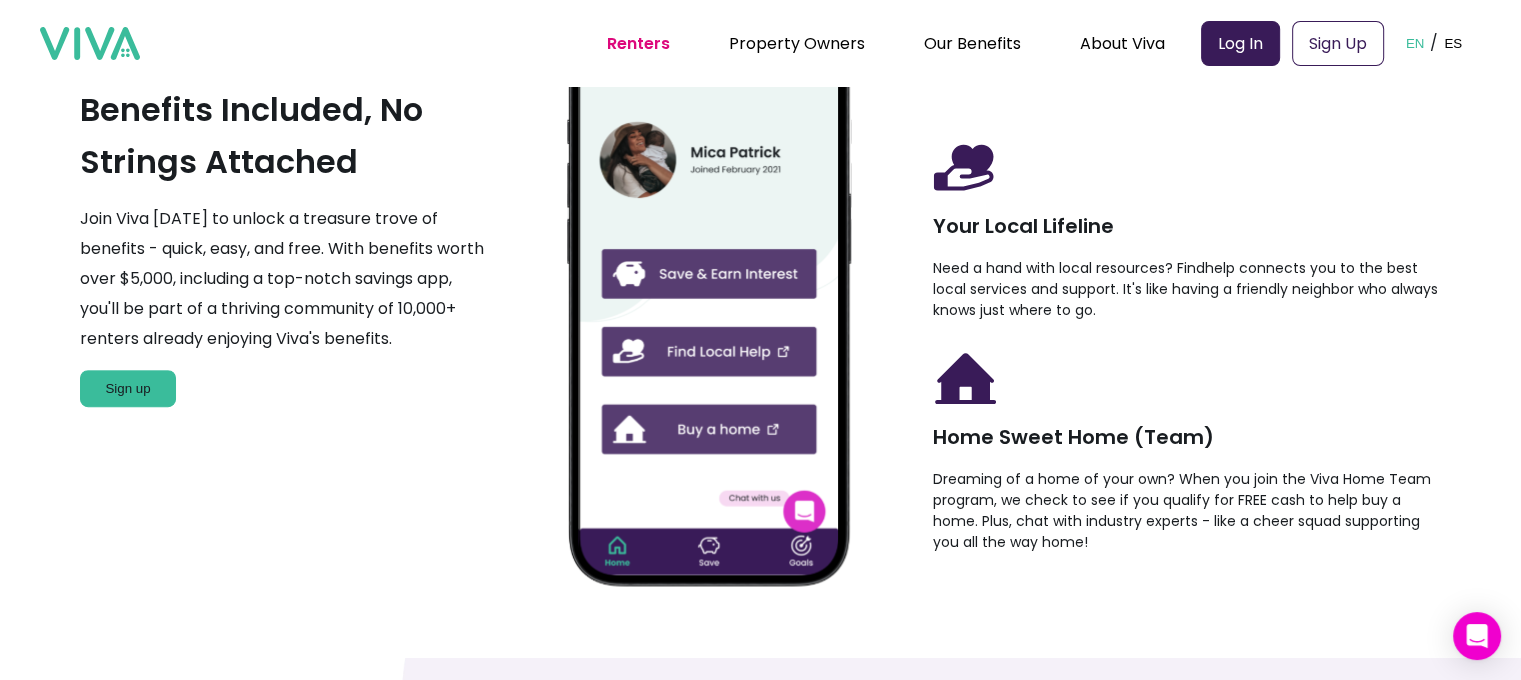 scroll, scrollTop: 900, scrollLeft: 0, axis: vertical 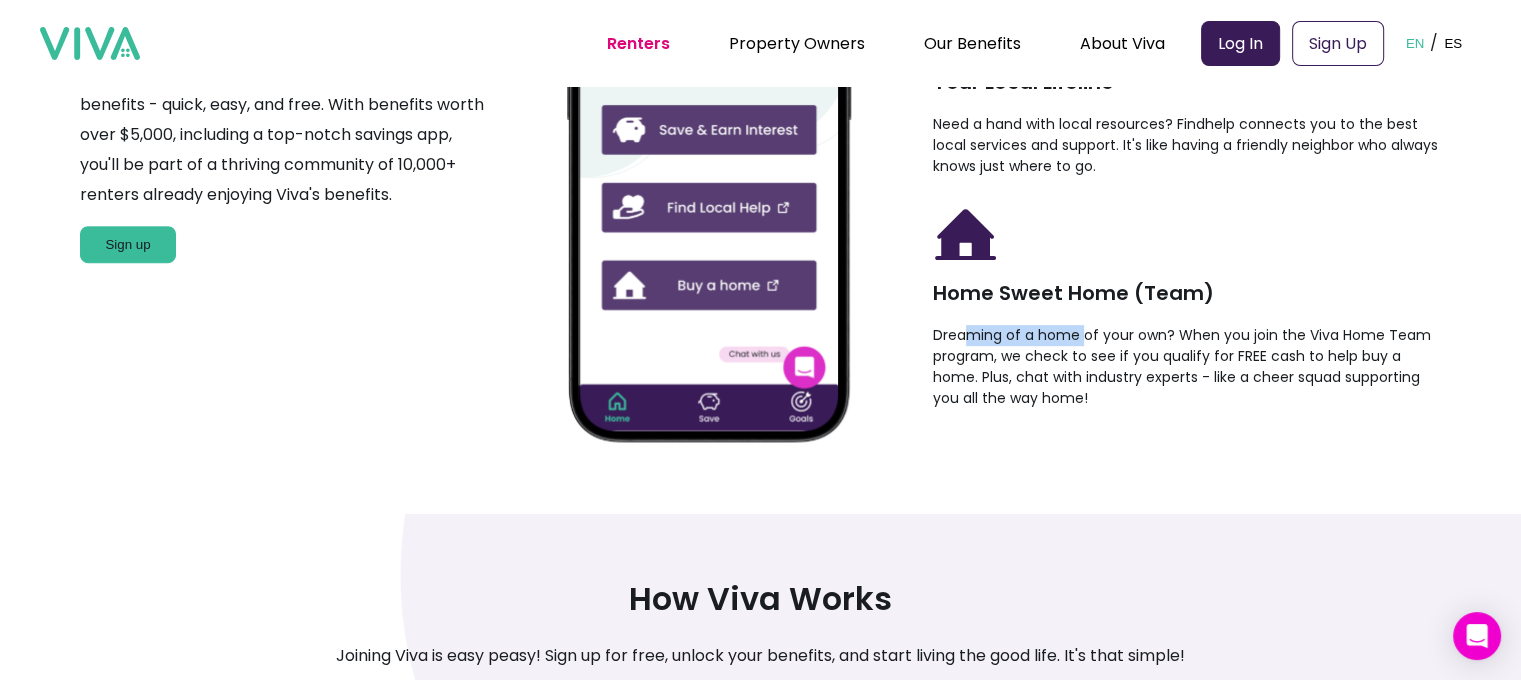 drag, startPoint x: 976, startPoint y: 338, endPoint x: 1093, endPoint y: 344, distance: 117.15375 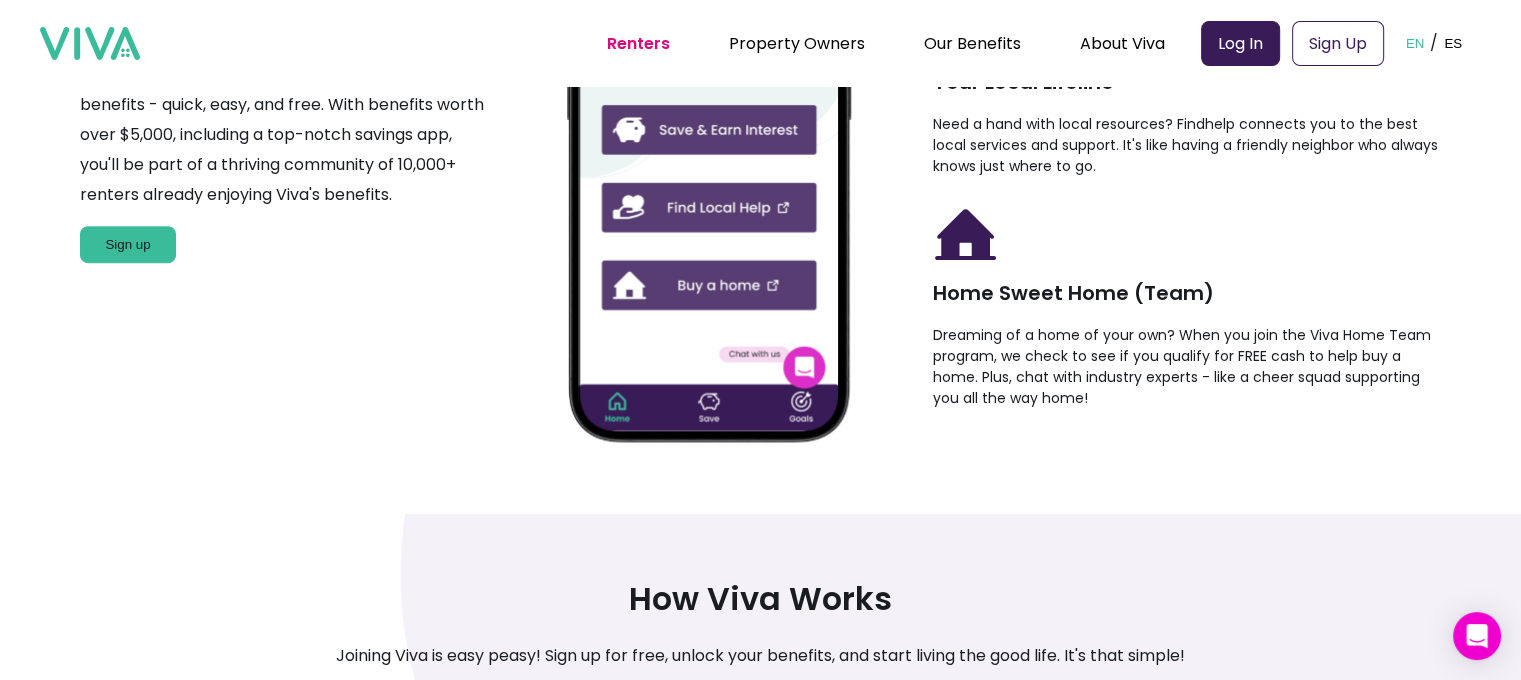 click on "Dreaming of a home of your own? When you join the Viva Home Team program, we check to see if you qualify for FREE cash to help buy a home. Plus, chat with industry experts - like a cheer squad supporting you all the way home!" at bounding box center [1187, 367] 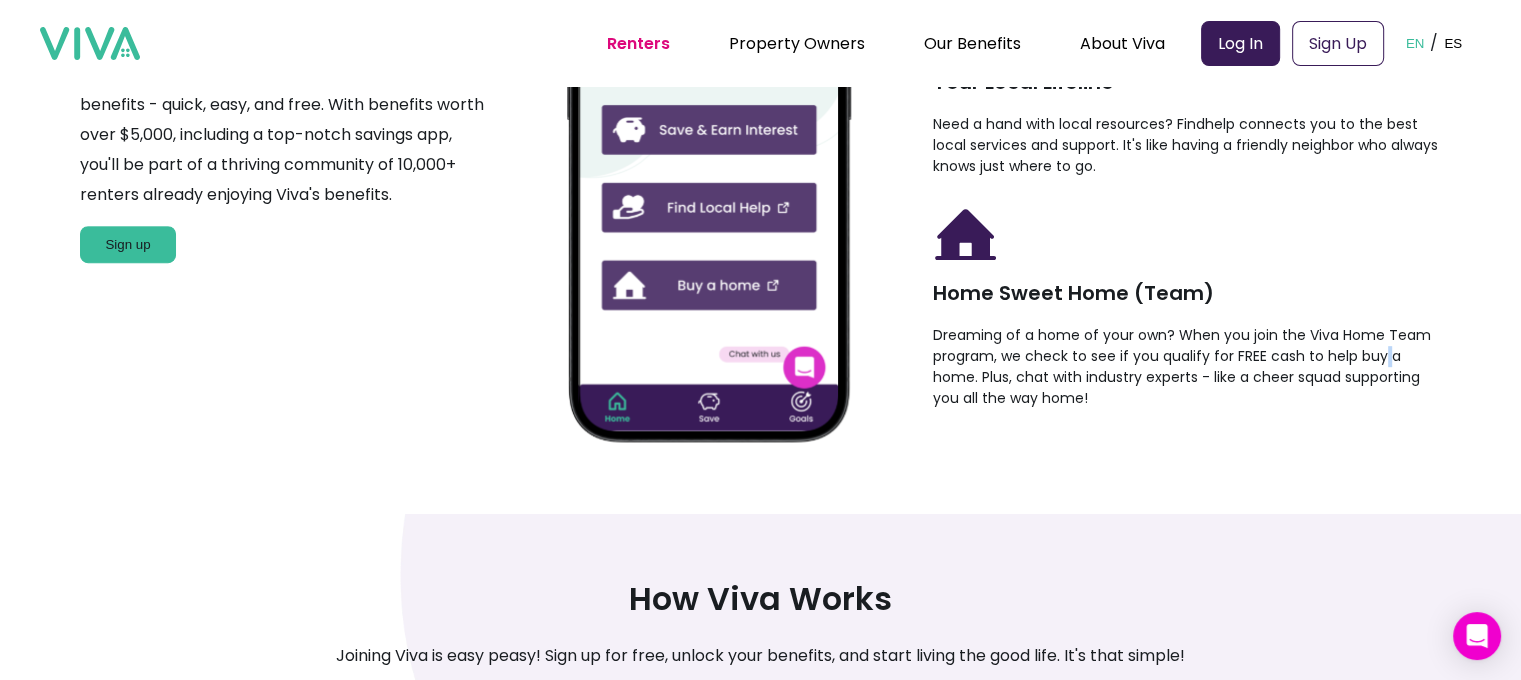 click on "Dreaming of a home of your own? When you join the Viva Home Team program, we check to see if you qualify for FREE cash to help buy a home. Plus, chat with industry experts - like a cheer squad supporting you all the way home!" at bounding box center (1187, 367) 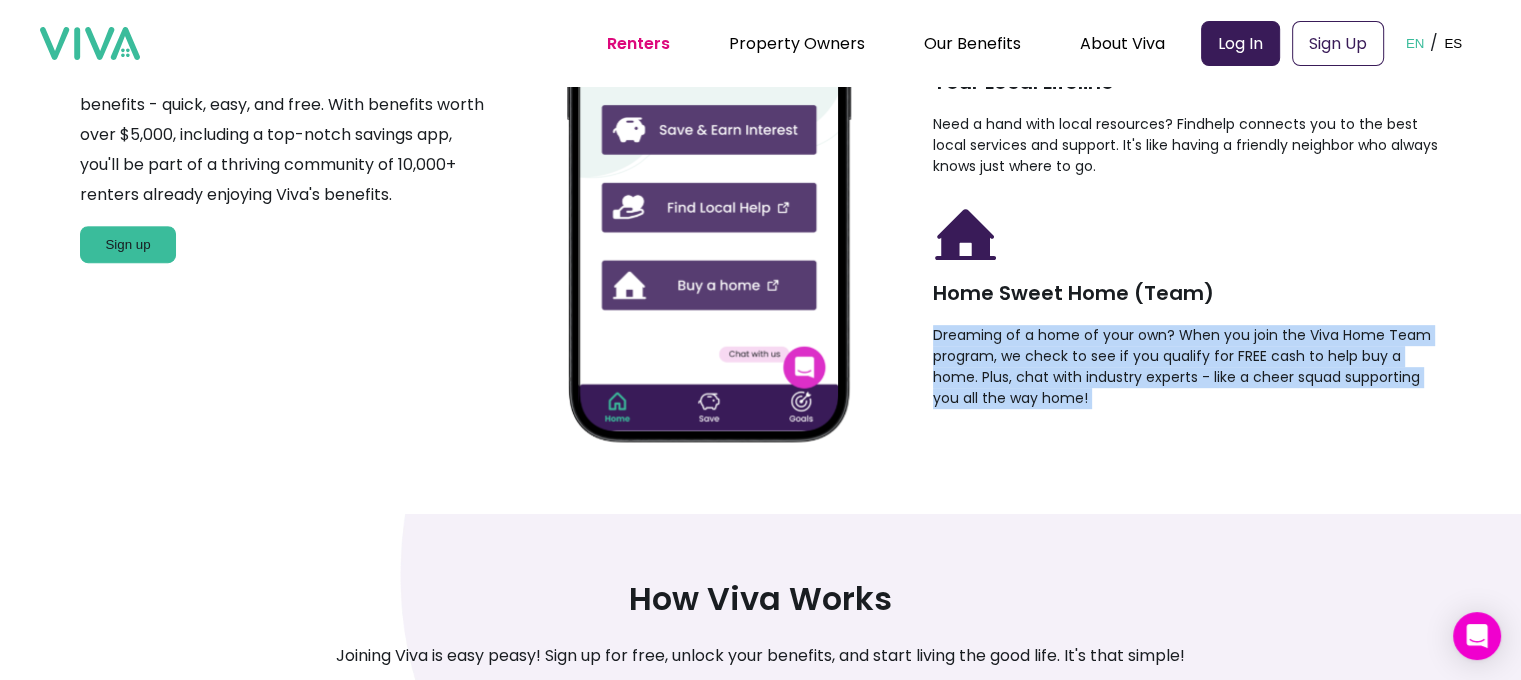 click on "Dreaming of a home of your own? When you join the Viva Home Team program, we check to see if you qualify for FREE cash to help buy a home. Plus, chat with industry experts - like a cheer squad supporting you all the way home!" at bounding box center [1187, 367] 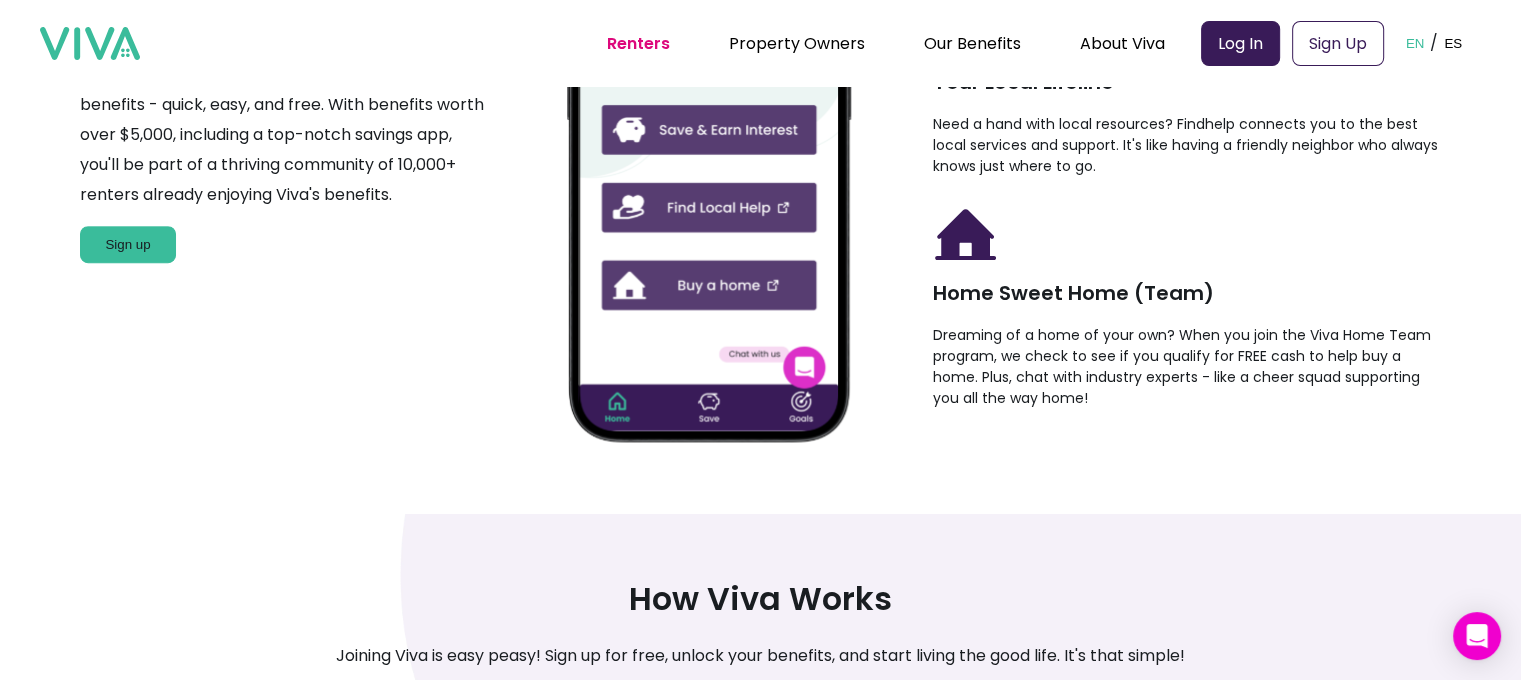 click on "Benefits Included, No Strings Attached Join Viva [DATE] to unlock a treasure trove of benefits - quick, easy, and free. With benefits worth over $5,000, including a top-notch savings app, you'll be part of a thriving community of 10,000+ renters already enjoying Viva's benefits. Sign up   Boost Your Bucks Ready to supercharge your savings? With Viva's savings, you get FREE cash to accelerate your savings and earn interest. It's like finding money in your couch cushions, but better! Your Local Lifeline Need a hand with local resources? Findhelp connects you to the best local services and support. It's like having a friendly neighbor who always knows just where to go.   Home Sweet Home (Team) Dreaming of a home of your own? When you join the Viva Home Team program, we check to see if you qualify for FREE cash to help buy a home. Plus, chat with industry experts - like a cheer squad supporting you all the way home!" at bounding box center (760, 102) 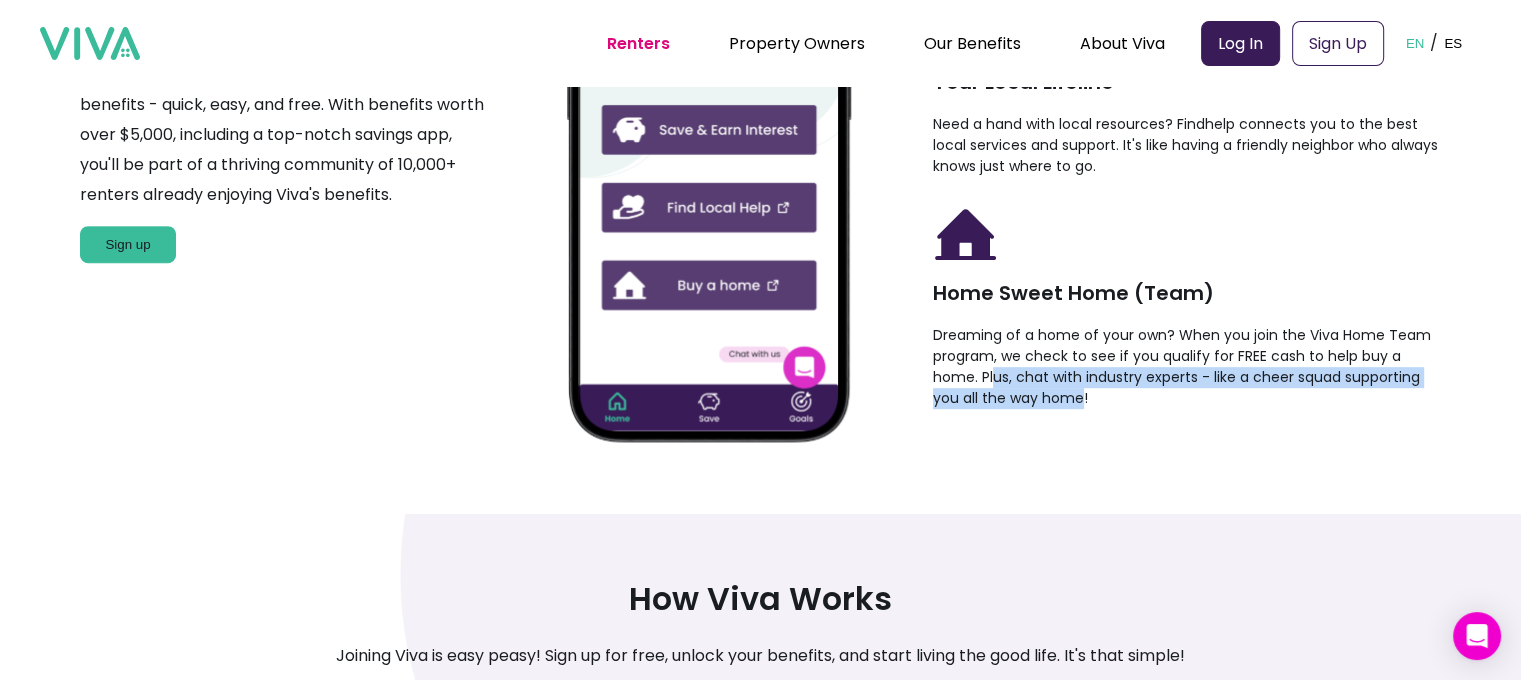 drag, startPoint x: 953, startPoint y: 385, endPoint x: 1011, endPoint y: 403, distance: 60.728905 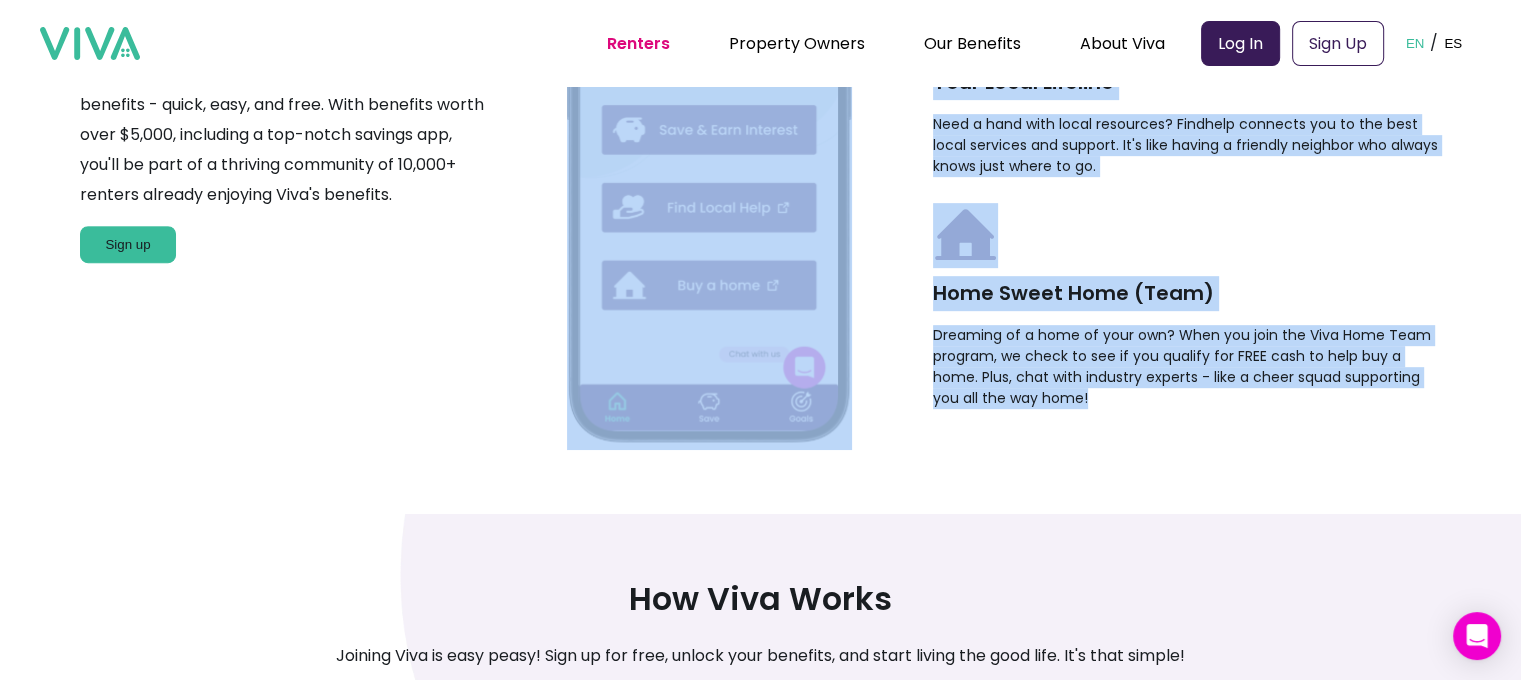 drag, startPoint x: 1032, startPoint y: 404, endPoint x: 916, endPoint y: 346, distance: 129.69194 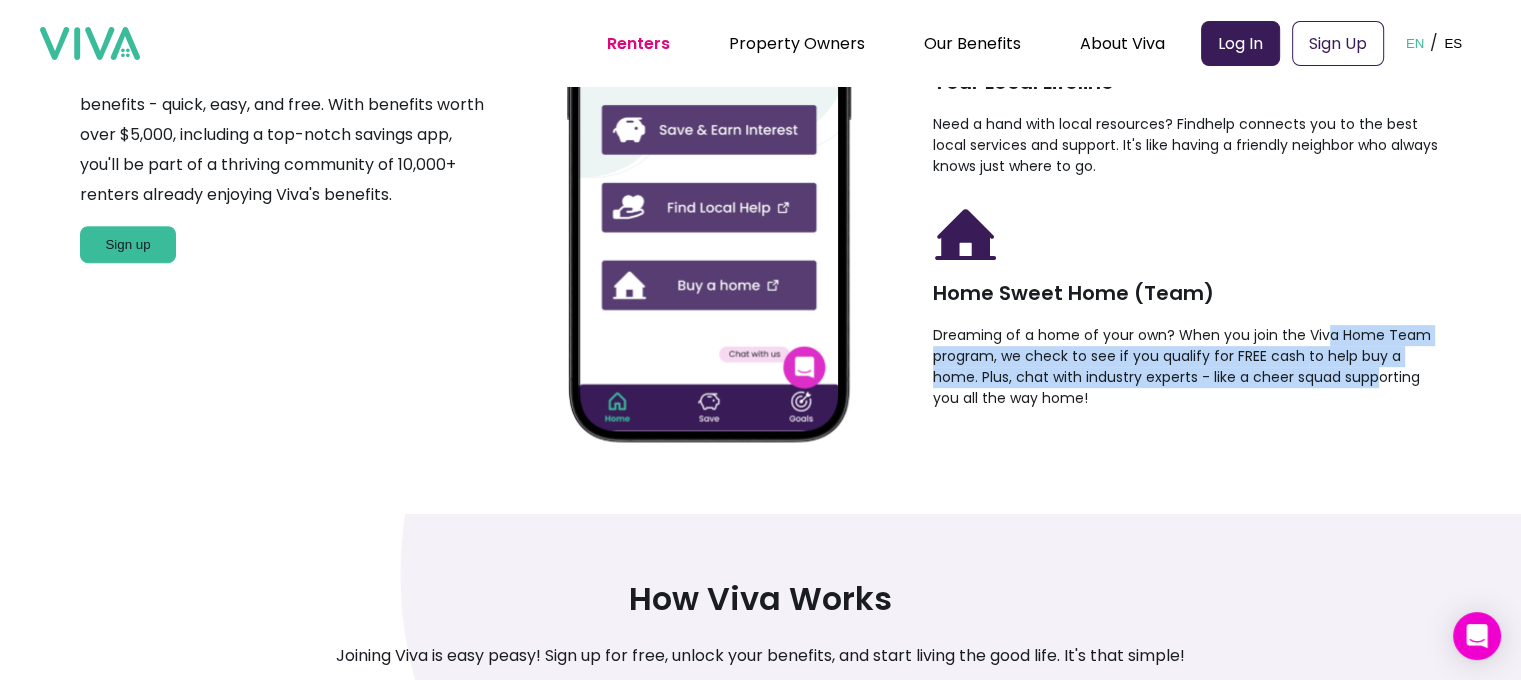 drag, startPoint x: 1328, startPoint y: 343, endPoint x: 1340, endPoint y: 382, distance: 40.804413 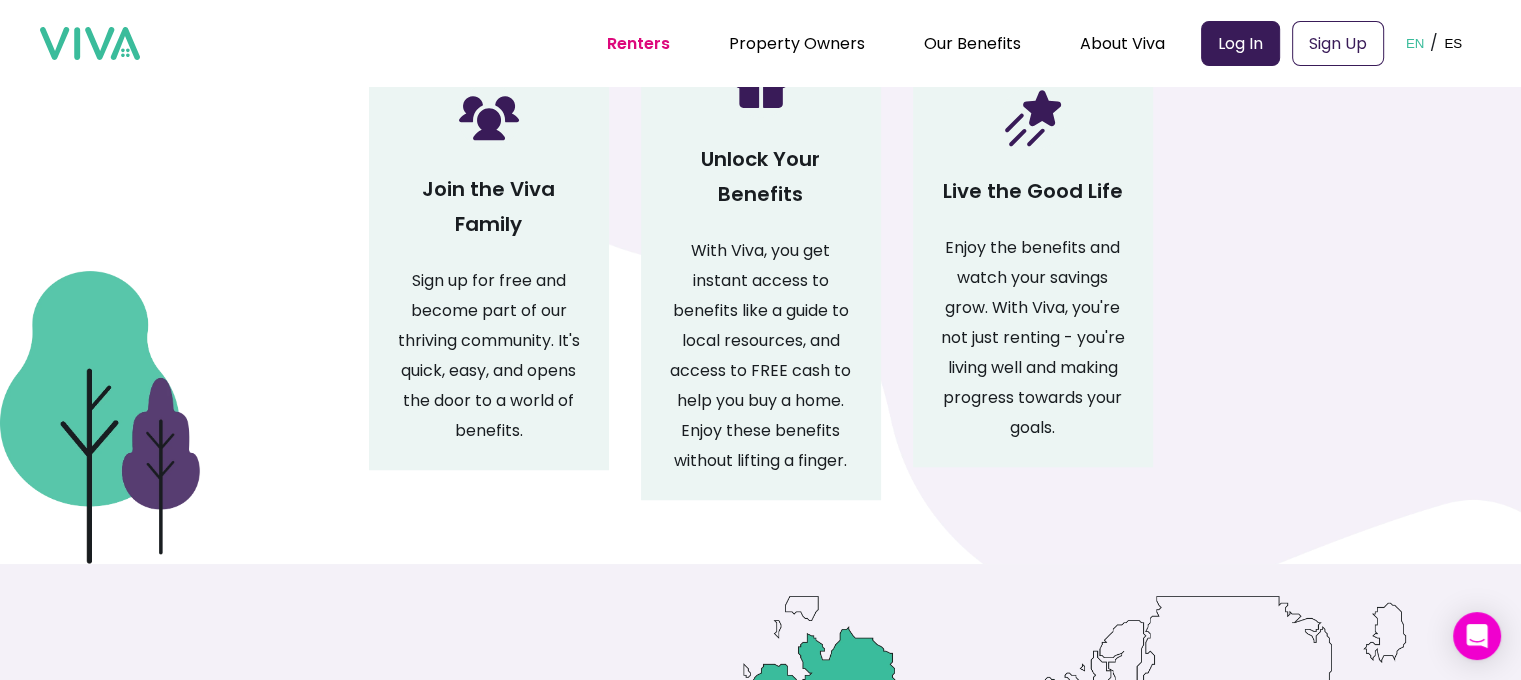 scroll, scrollTop: 1600, scrollLeft: 0, axis: vertical 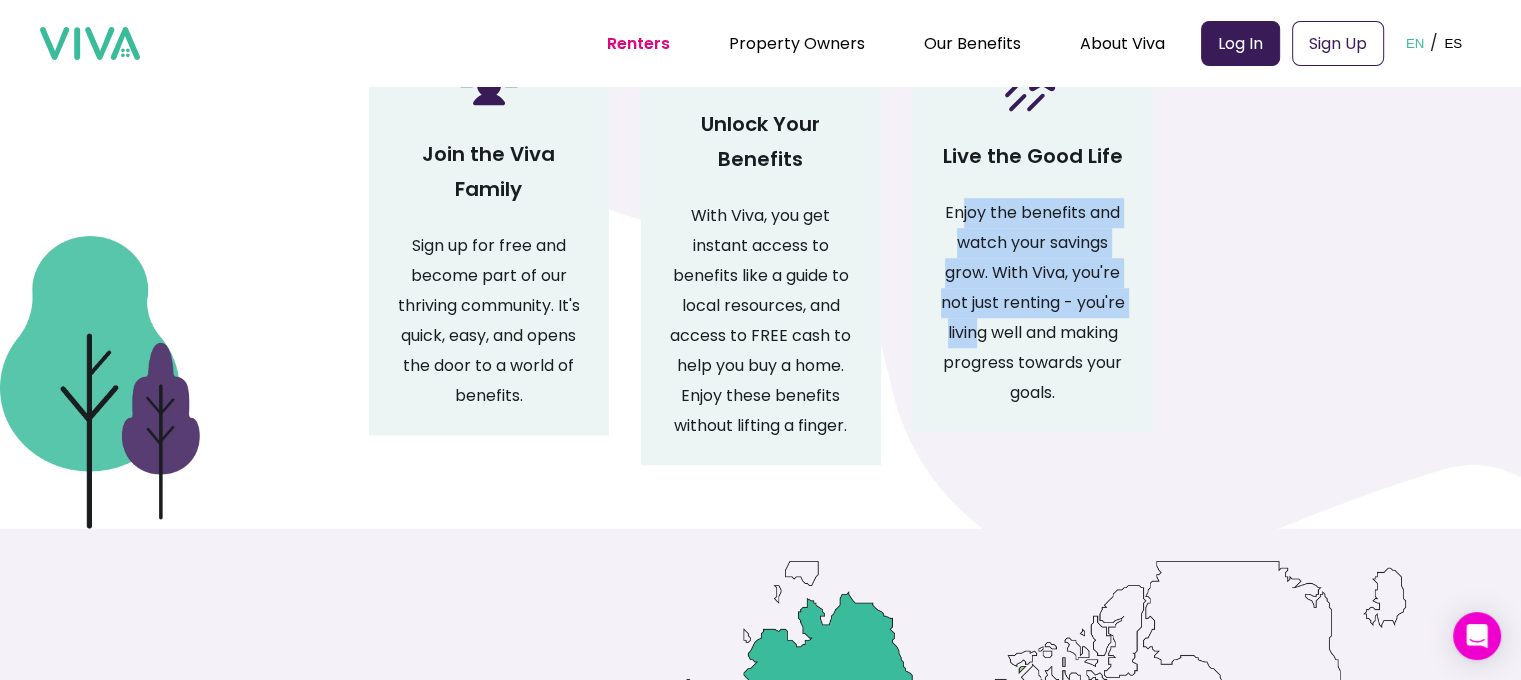 drag, startPoint x: 965, startPoint y: 222, endPoint x: 983, endPoint y: 331, distance: 110.47624 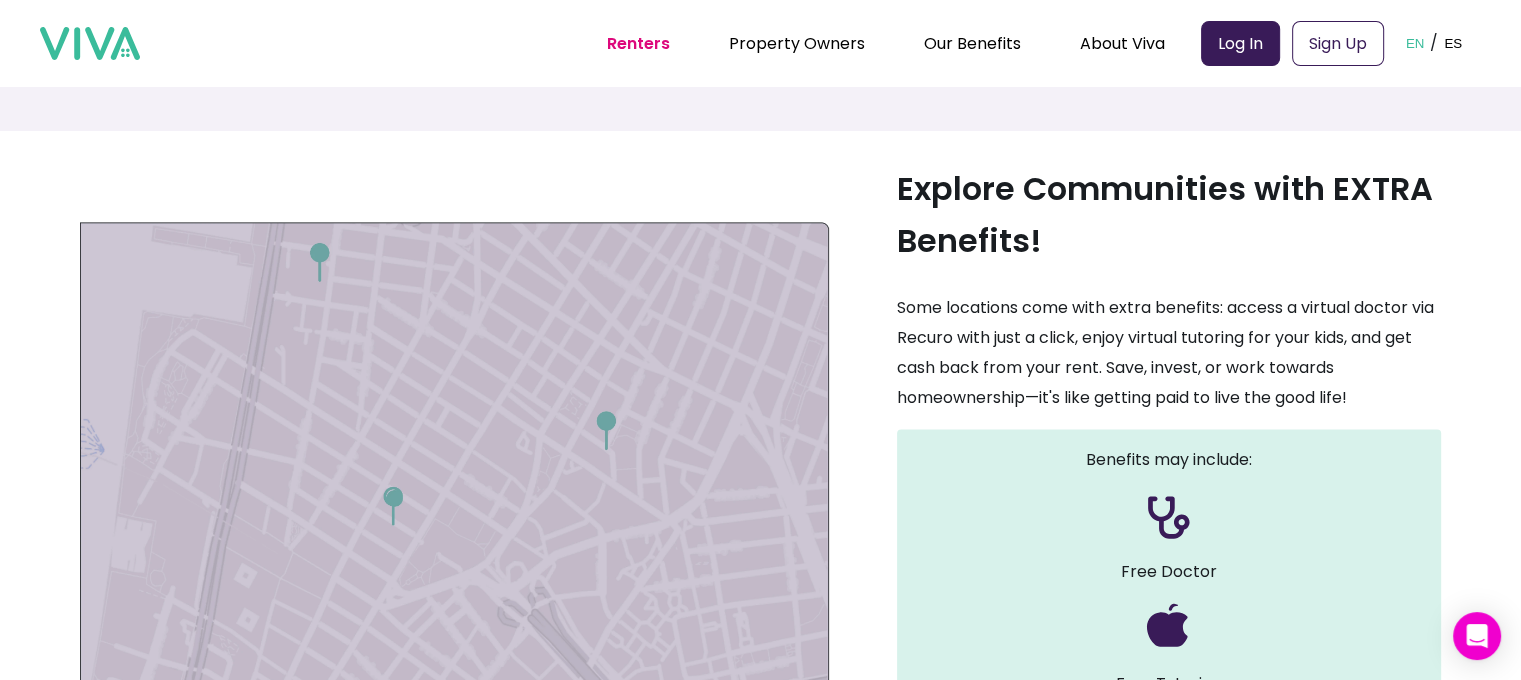 scroll, scrollTop: 3100, scrollLeft: 0, axis: vertical 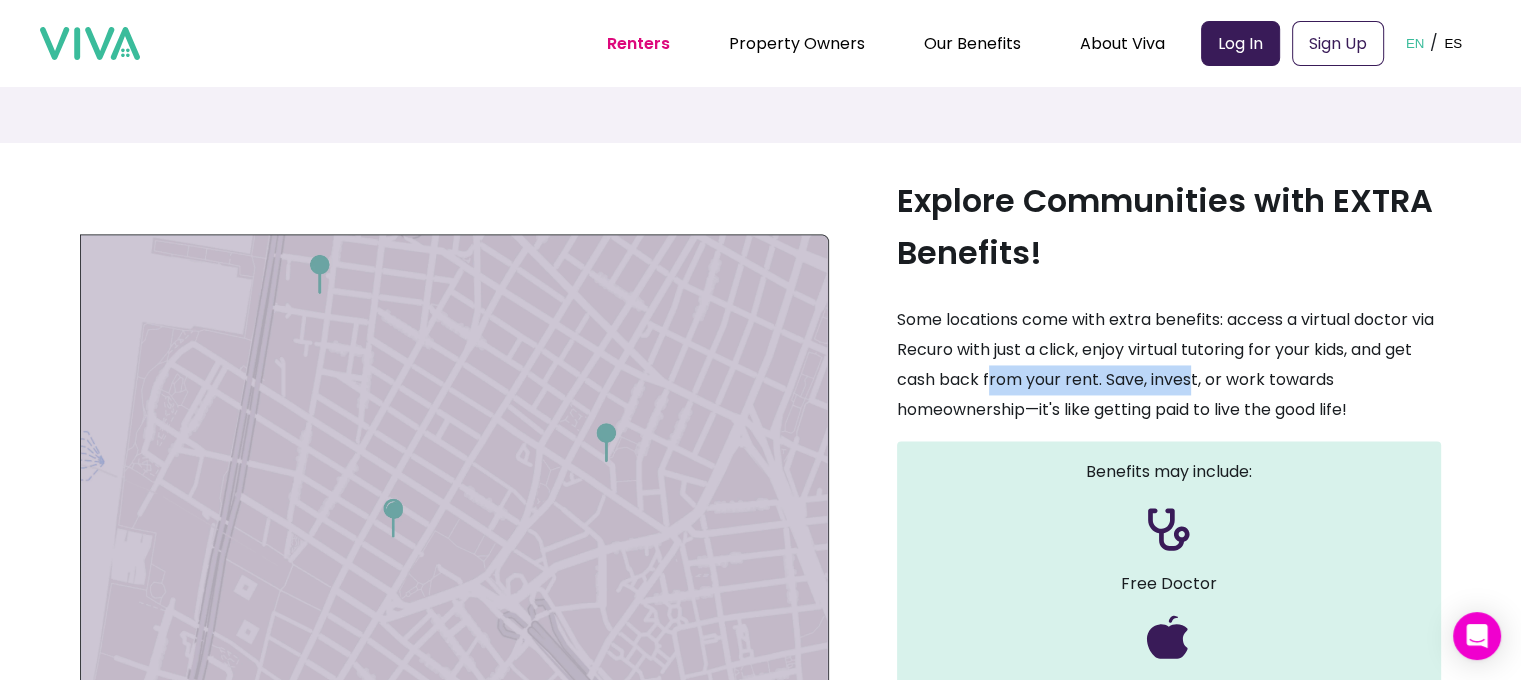 drag, startPoint x: 1003, startPoint y: 404, endPoint x: 1204, endPoint y: 403, distance: 201.00249 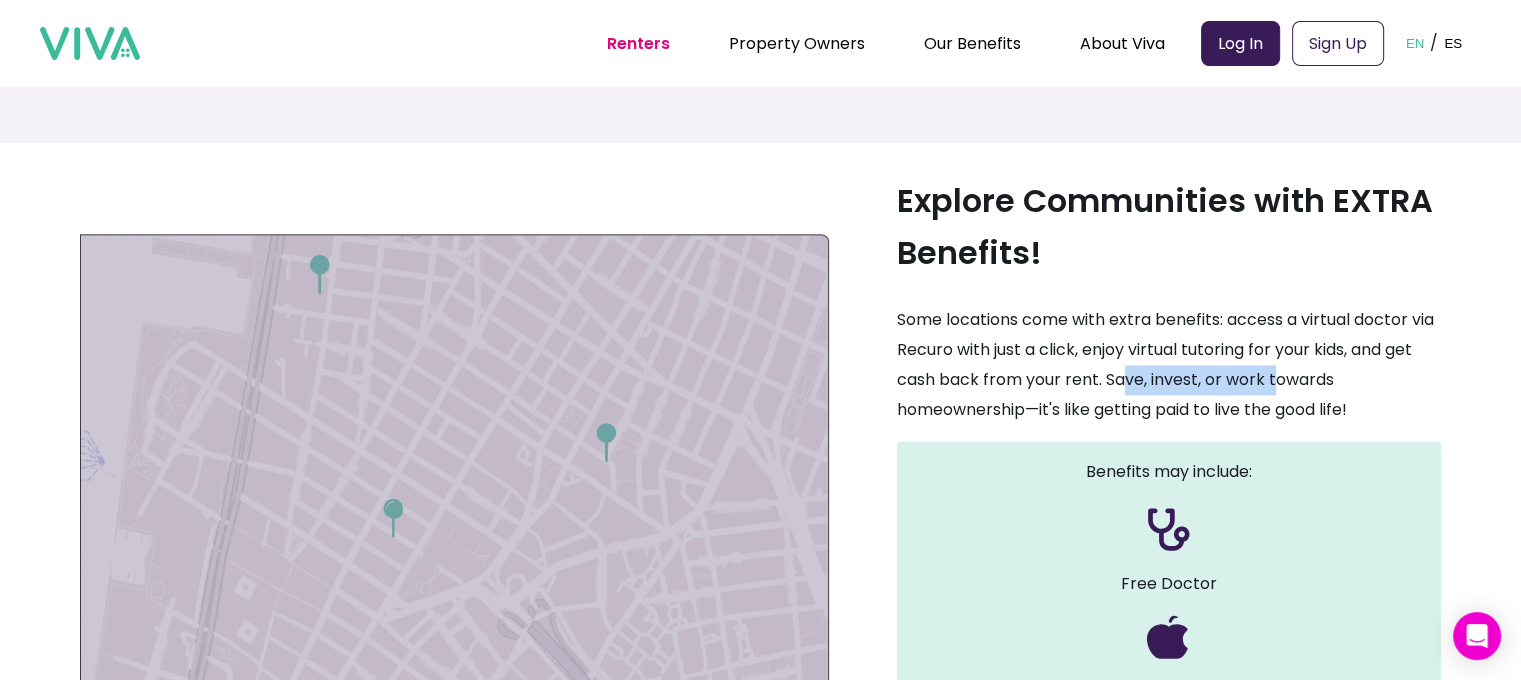 drag, startPoint x: 1288, startPoint y: 399, endPoint x: 1136, endPoint y: 400, distance: 152.0033 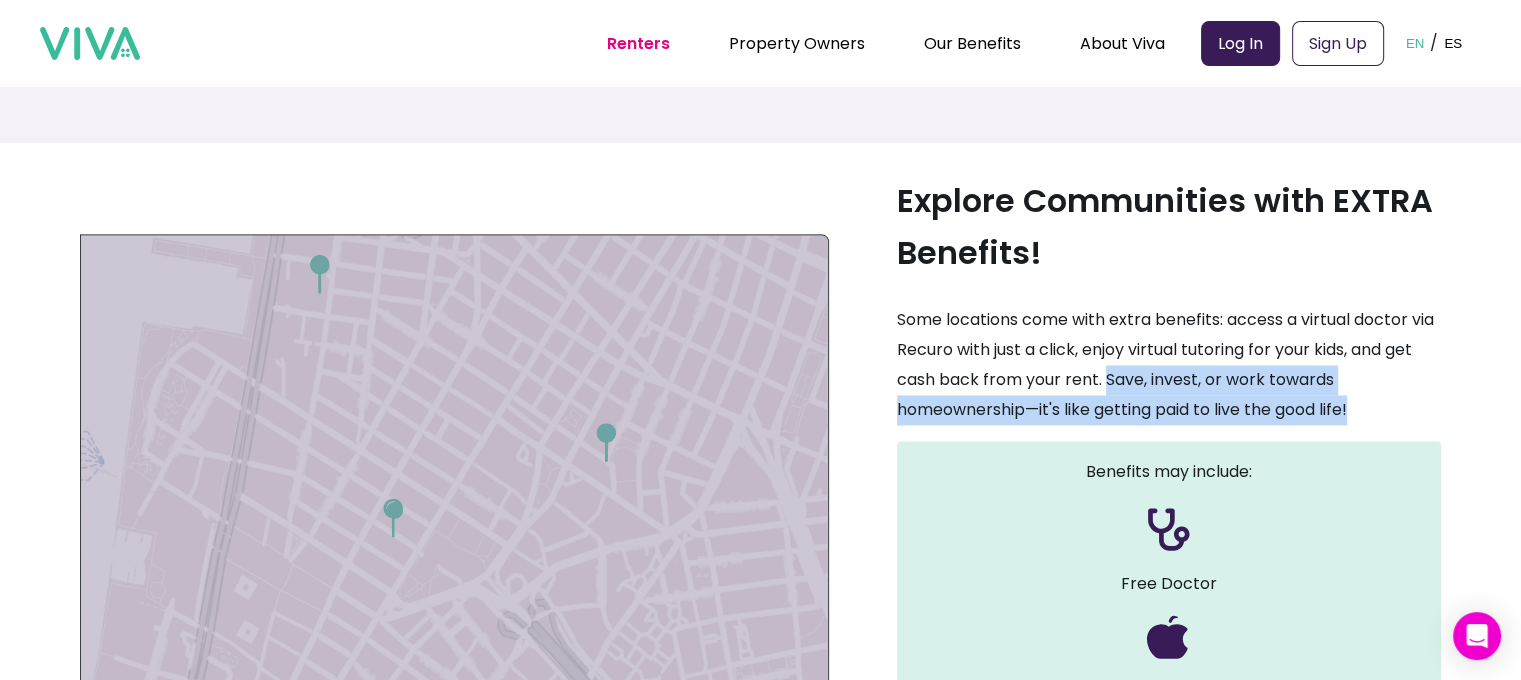 drag, startPoint x: 1112, startPoint y: 399, endPoint x: 1362, endPoint y: 435, distance: 252.5787 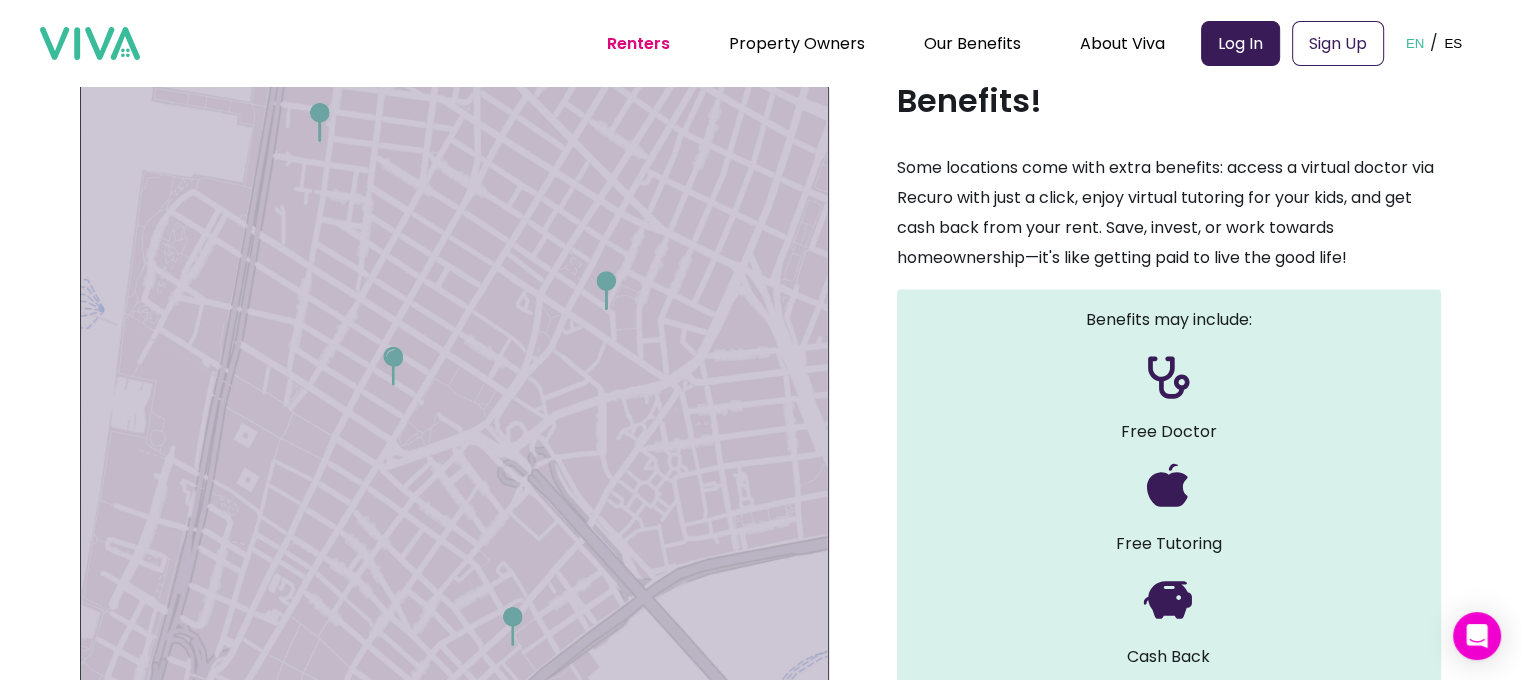 scroll, scrollTop: 3400, scrollLeft: 0, axis: vertical 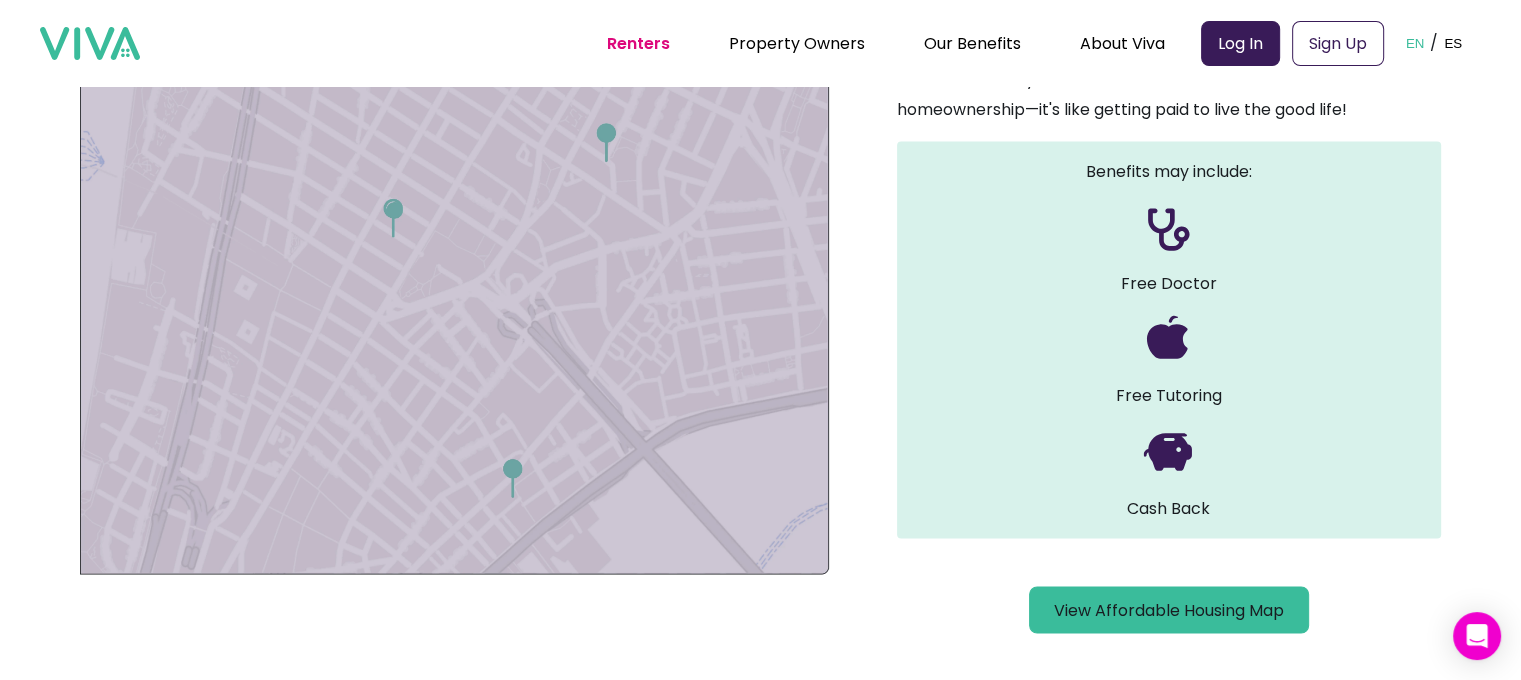 click on "Free Doctor" at bounding box center (1169, 284) 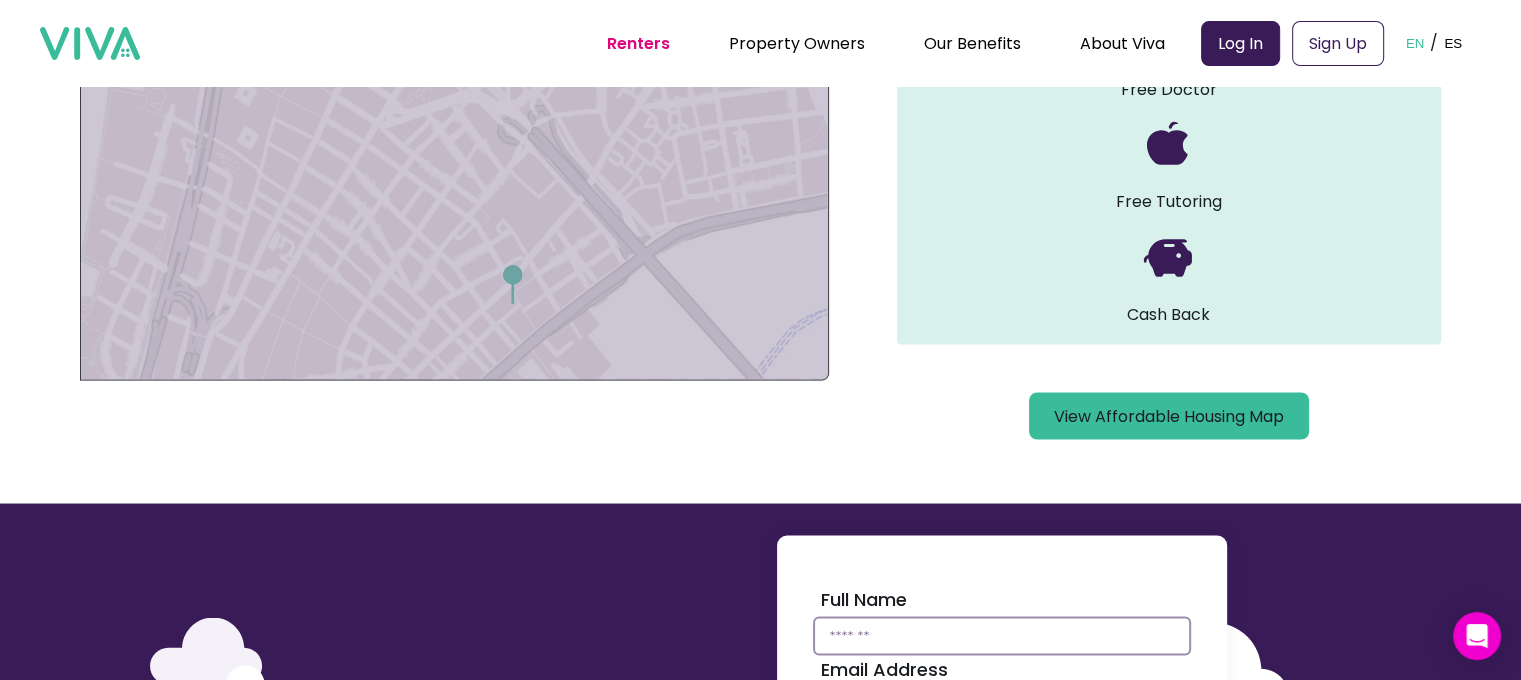 scroll, scrollTop: 3700, scrollLeft: 0, axis: vertical 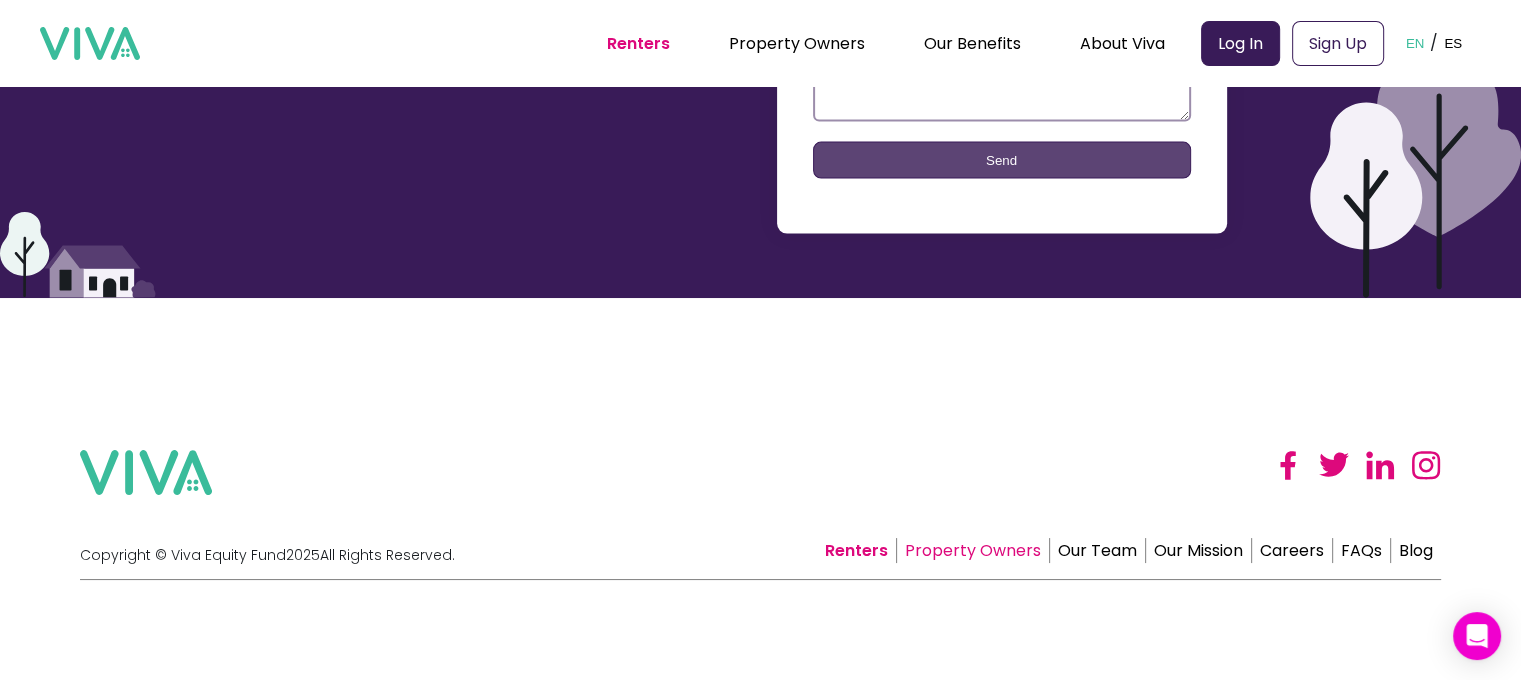 click on "Property Owners" at bounding box center [973, 550] 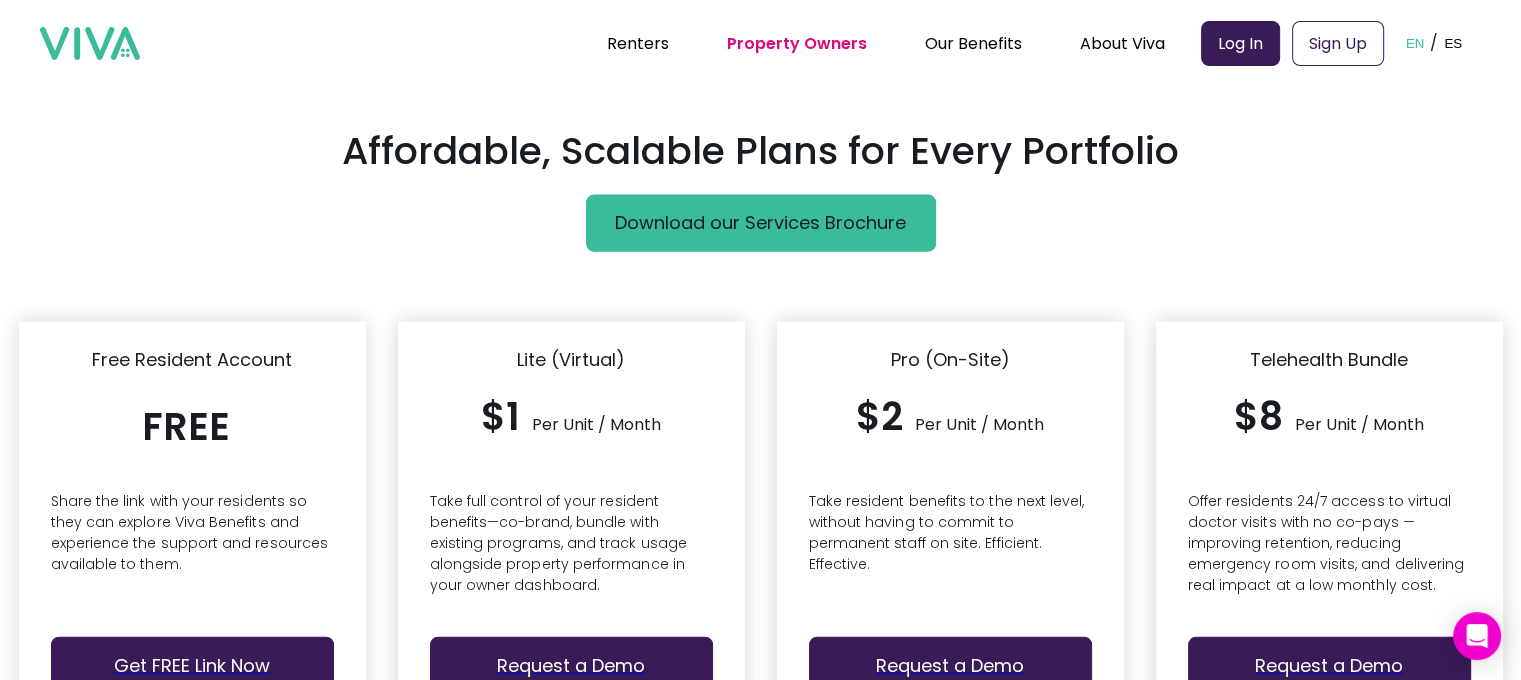 scroll, scrollTop: 0, scrollLeft: 0, axis: both 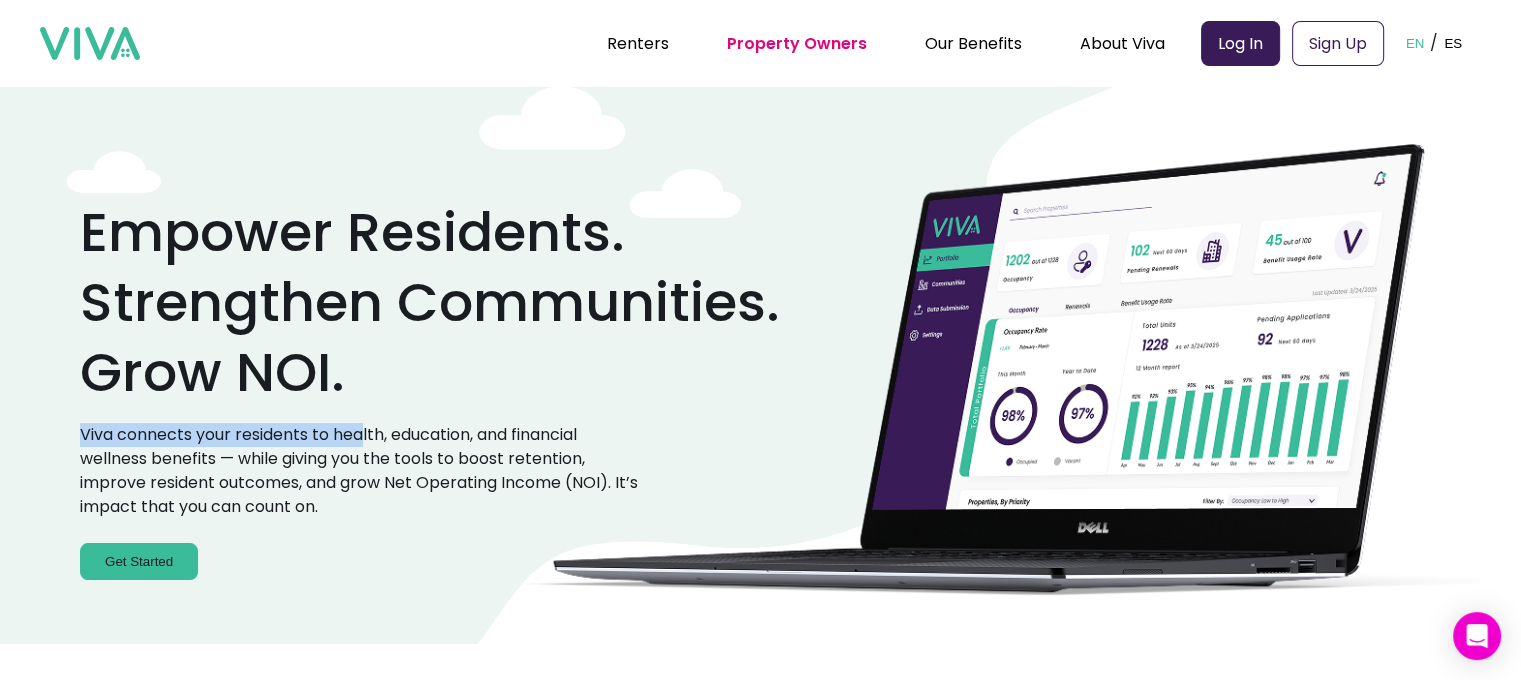drag, startPoint x: 81, startPoint y: 436, endPoint x: 360, endPoint y: 443, distance: 279.0878 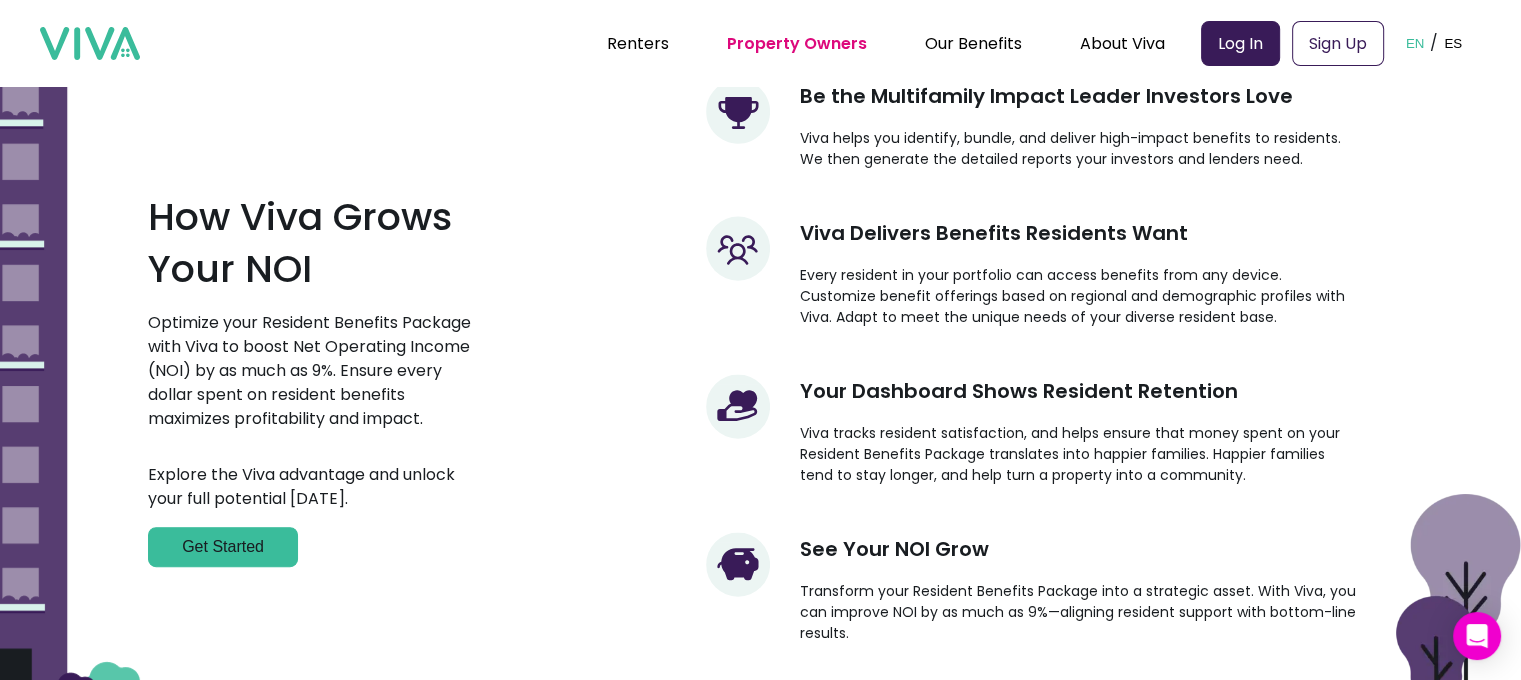 scroll, scrollTop: 800, scrollLeft: 0, axis: vertical 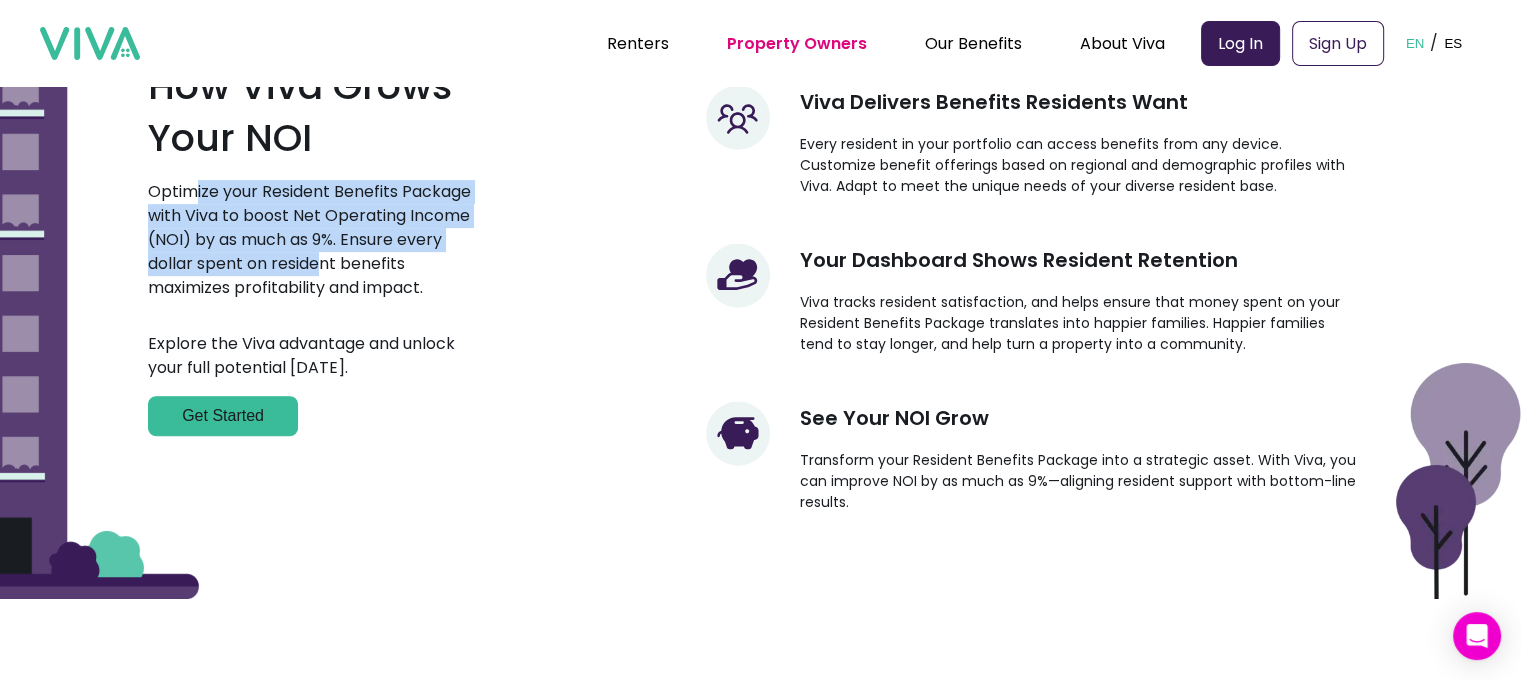 drag, startPoint x: 192, startPoint y: 199, endPoint x: 318, endPoint y: 259, distance: 139.55644 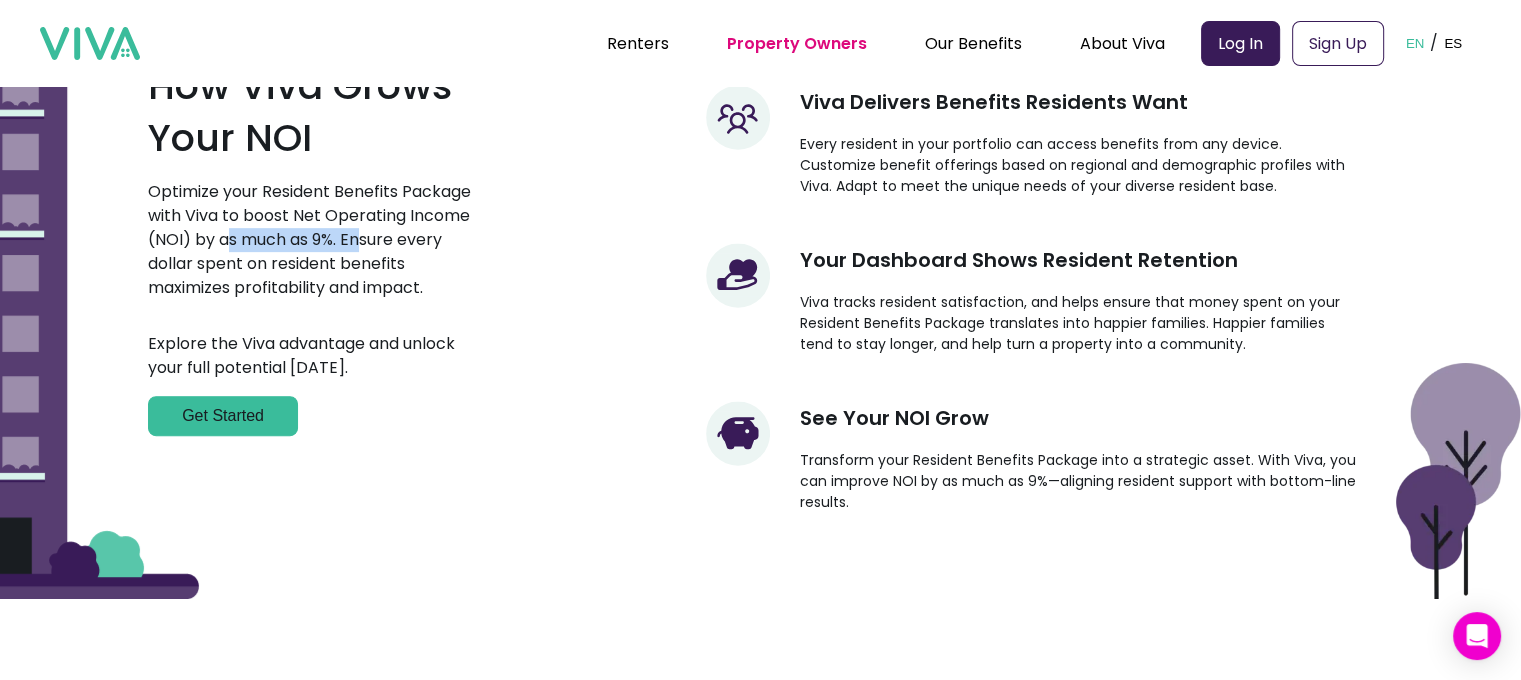 drag, startPoint x: 364, startPoint y: 244, endPoint x: 228, endPoint y: 243, distance: 136.00368 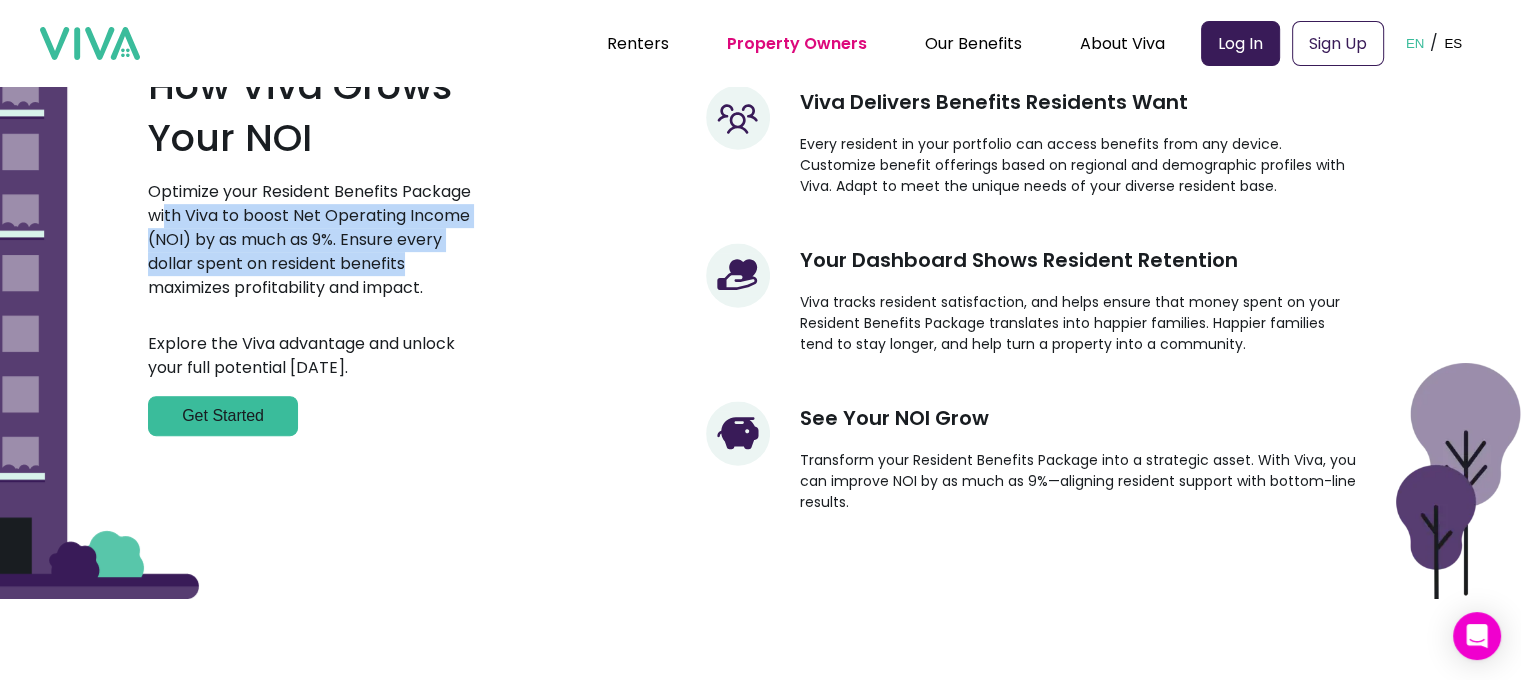 drag, startPoint x: 168, startPoint y: 220, endPoint x: 411, endPoint y: 263, distance: 246.7752 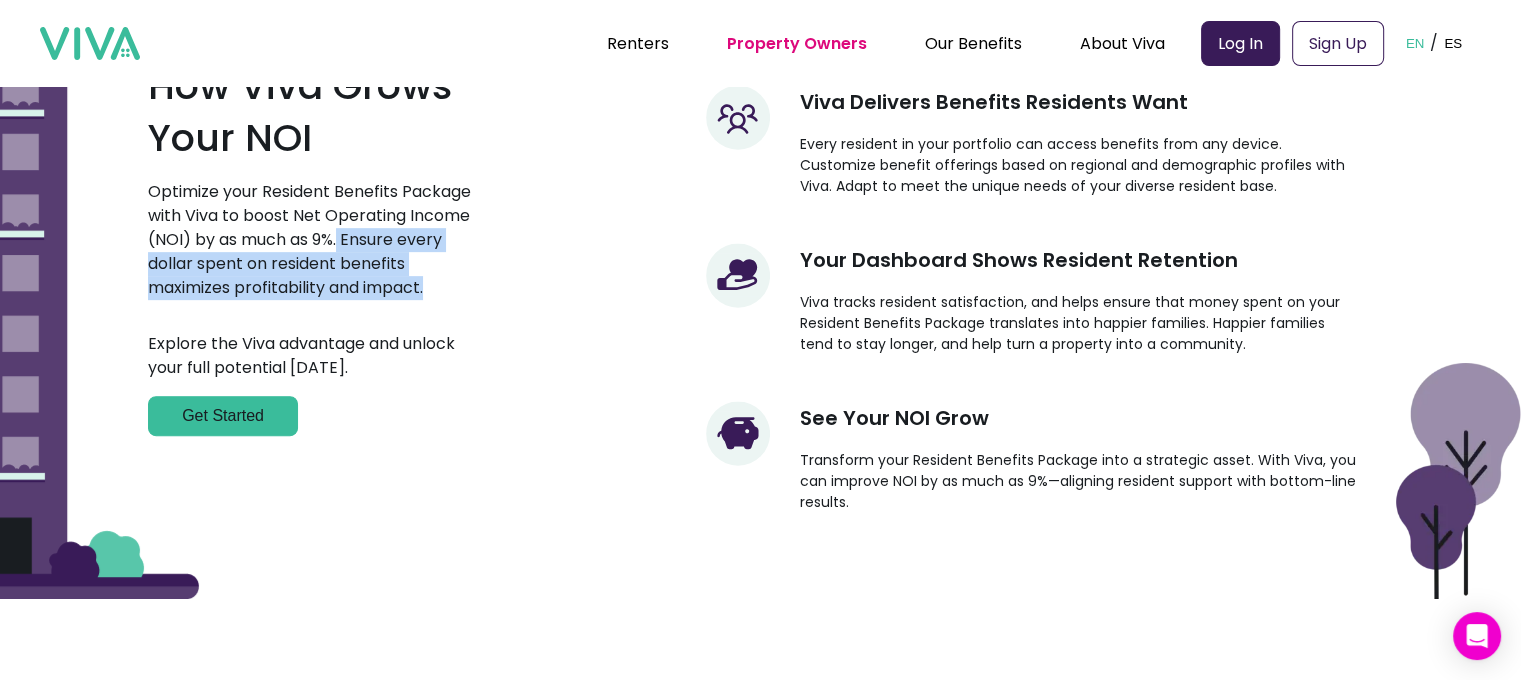 drag, startPoint x: 341, startPoint y: 239, endPoint x: 428, endPoint y: 291, distance: 101.35581 